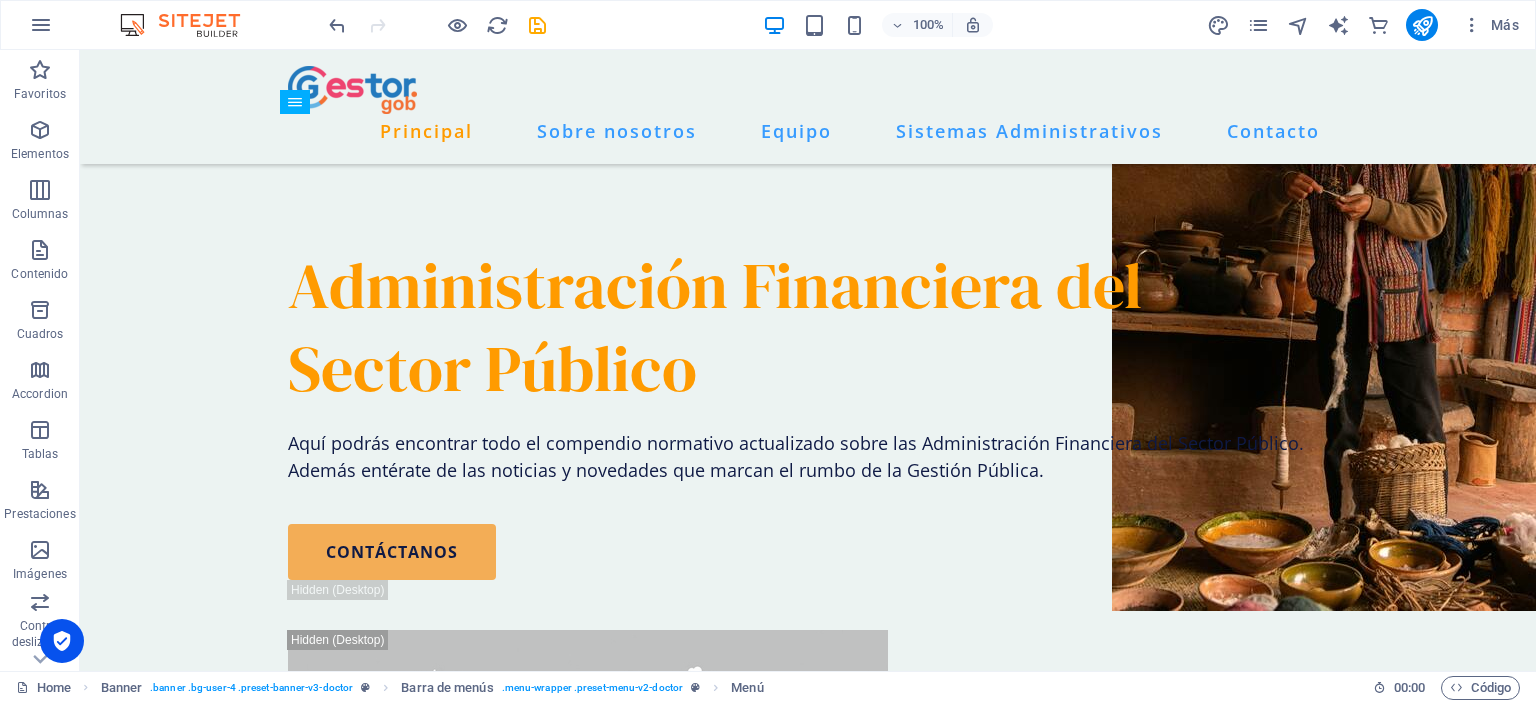 scroll, scrollTop: 2200, scrollLeft: 0, axis: vertical 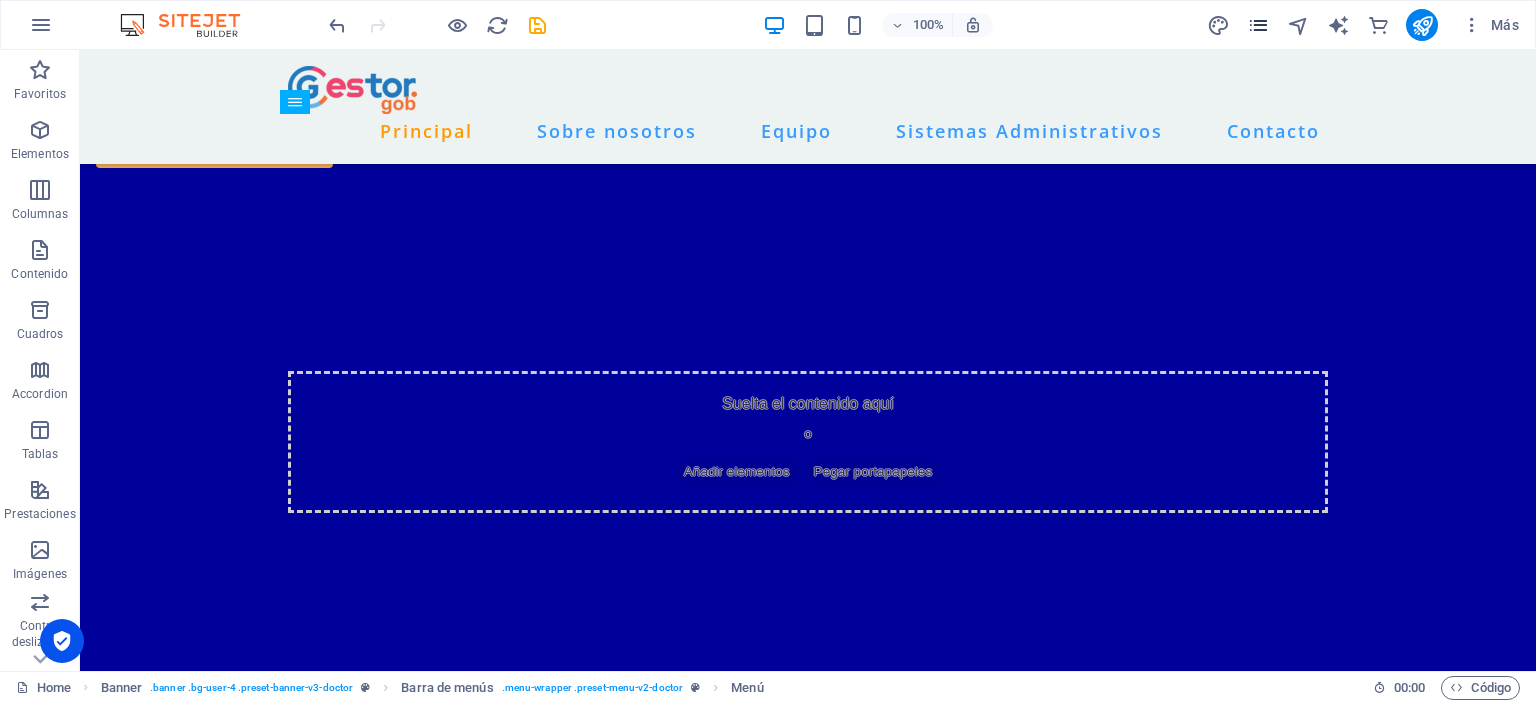 click at bounding box center [1258, 25] 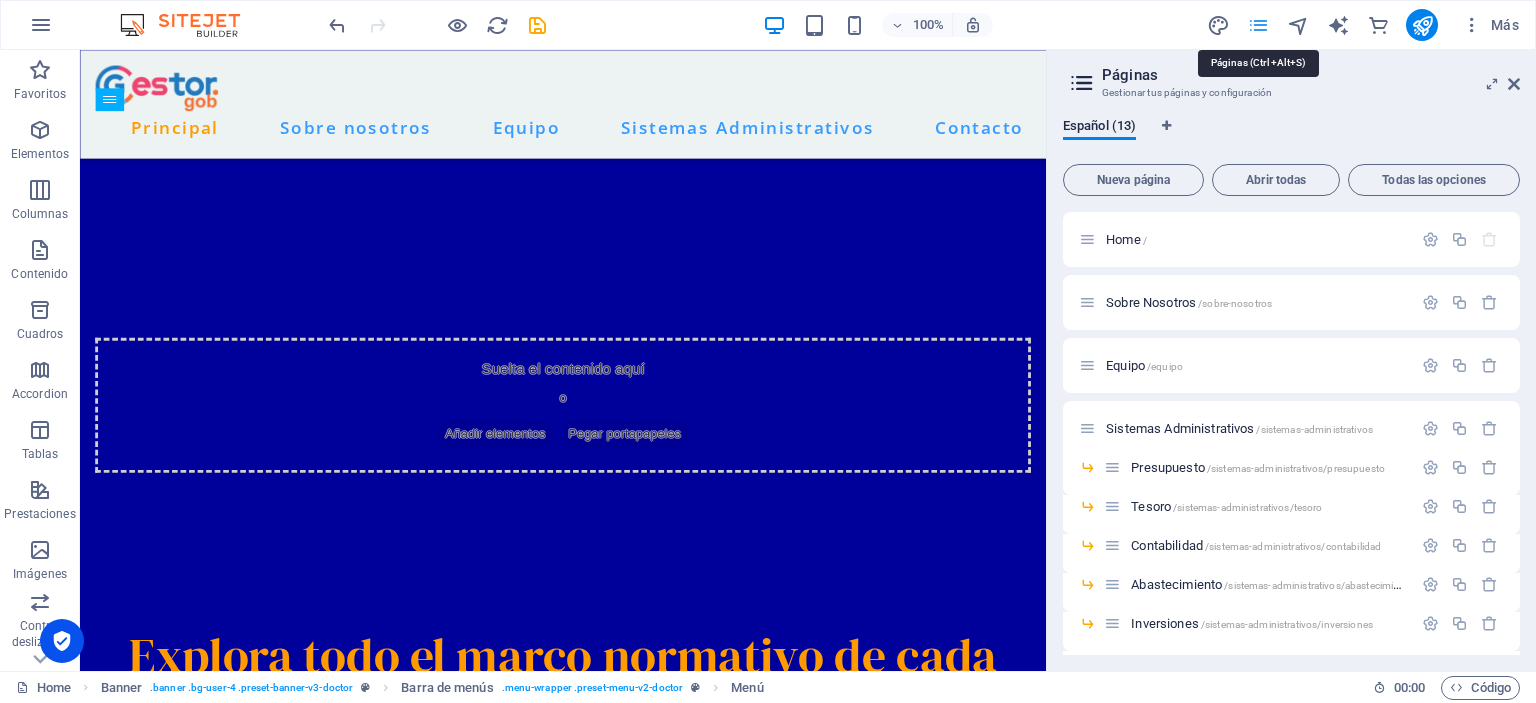 scroll, scrollTop: 3427, scrollLeft: 0, axis: vertical 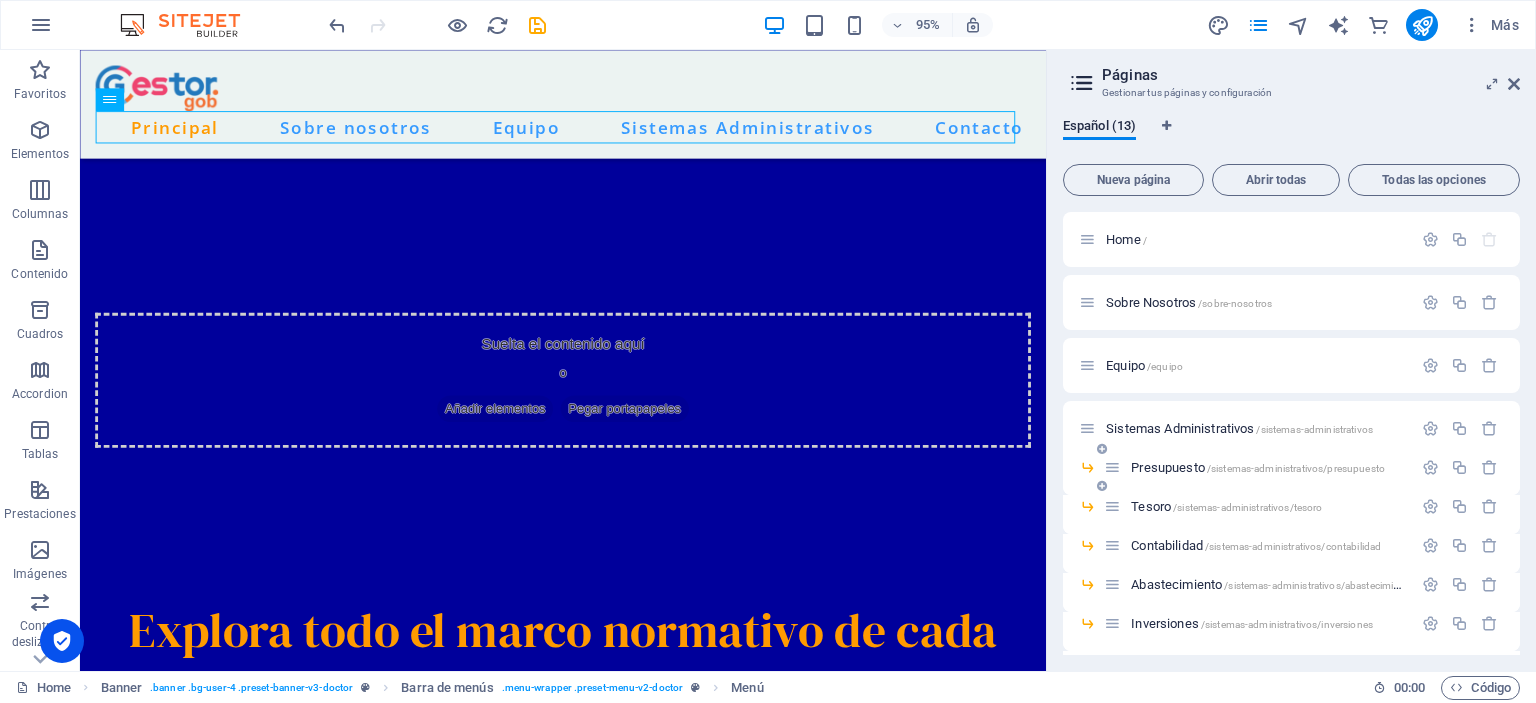 click at bounding box center (1102, 449) 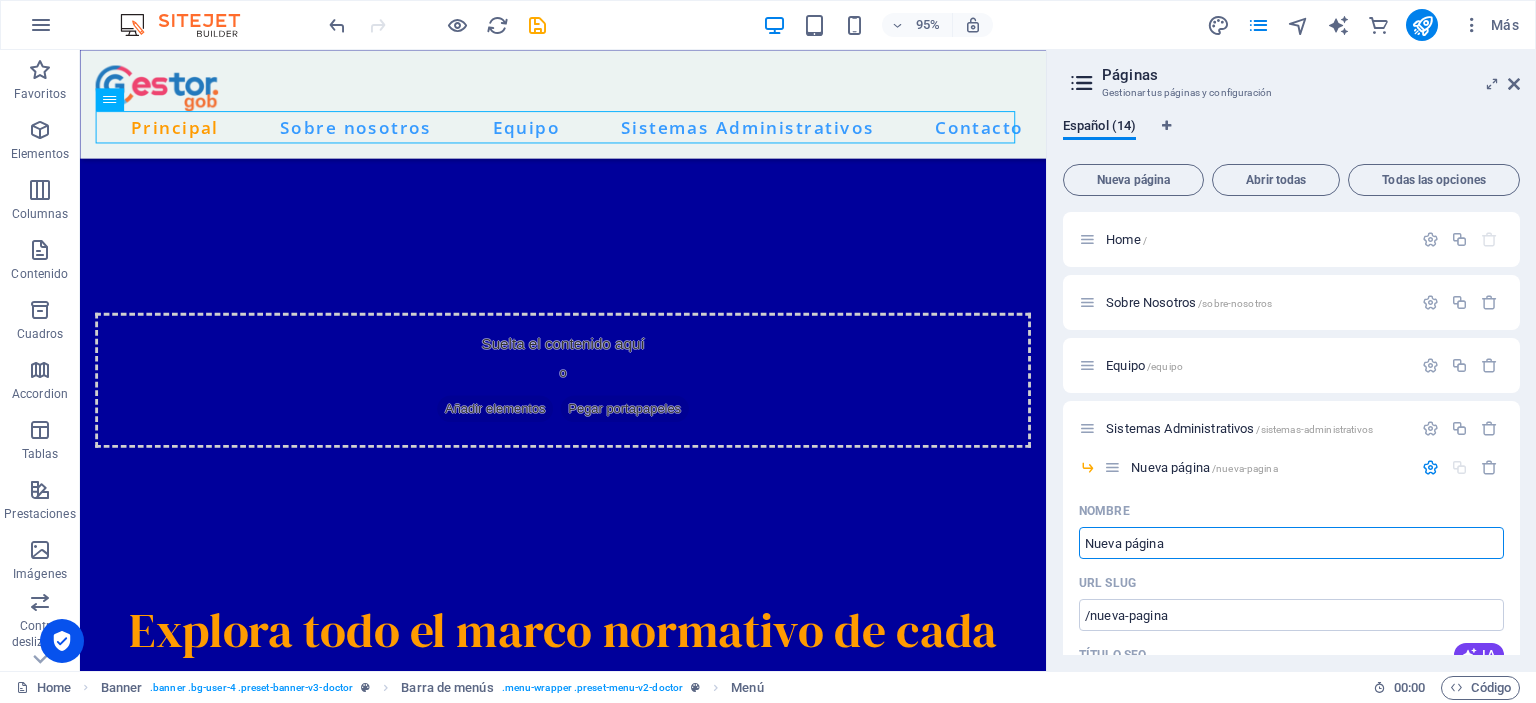 scroll, scrollTop: 200, scrollLeft: 0, axis: vertical 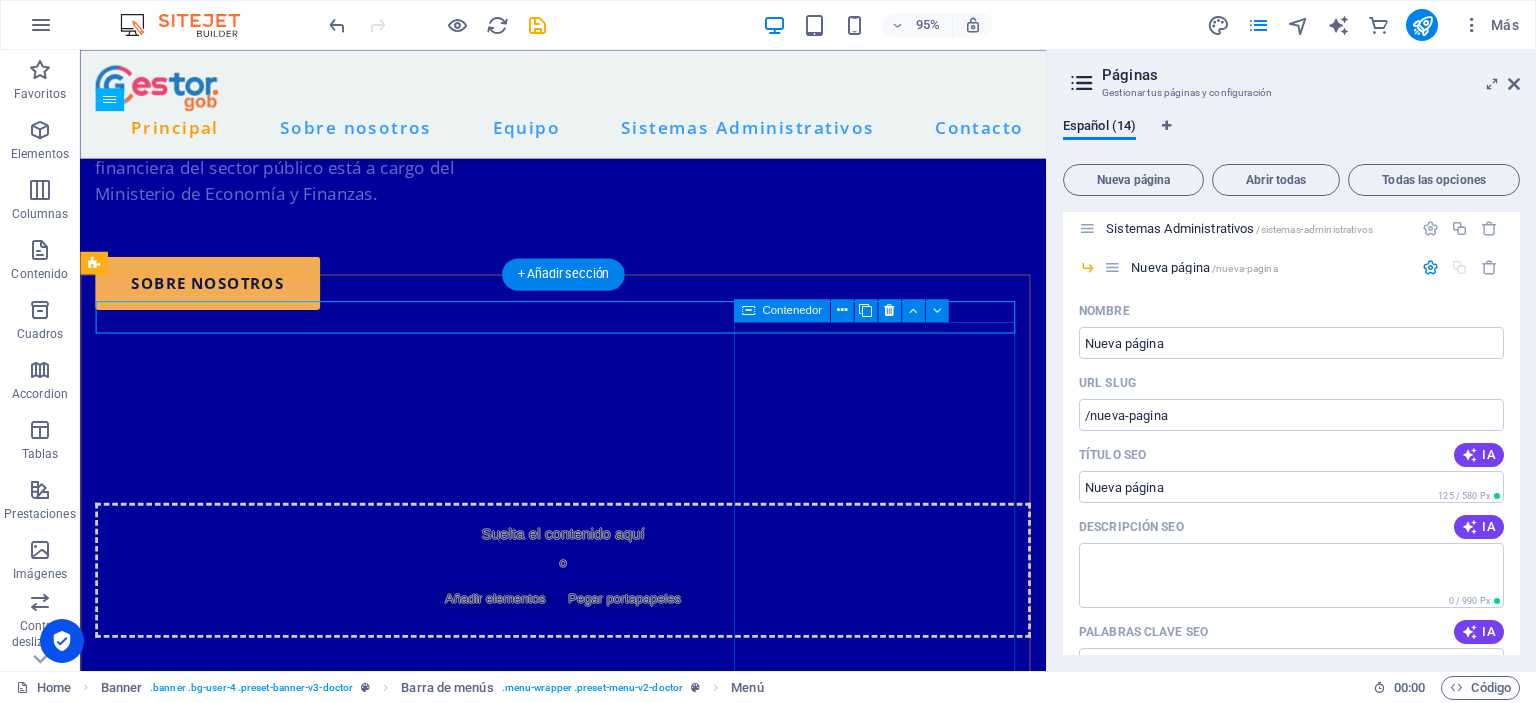 click on "Contabilidad Ejecuta y evalúa el registro contable de los hechos económicos, financieros y patrimoniales del sector público, en armonía con la normativa contable internacional vigente. Descubra más" at bounding box center (247, 2455) 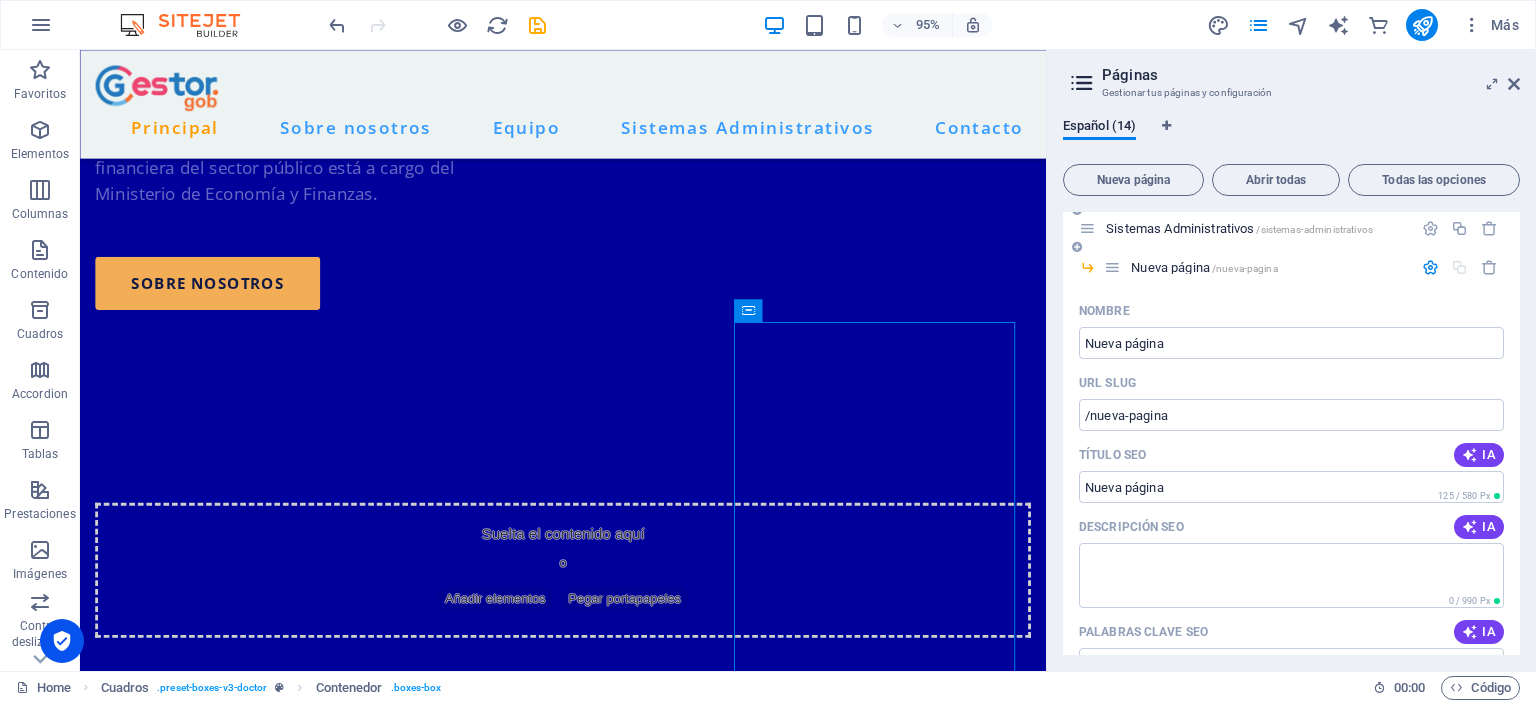 click at bounding box center (1087, 228) 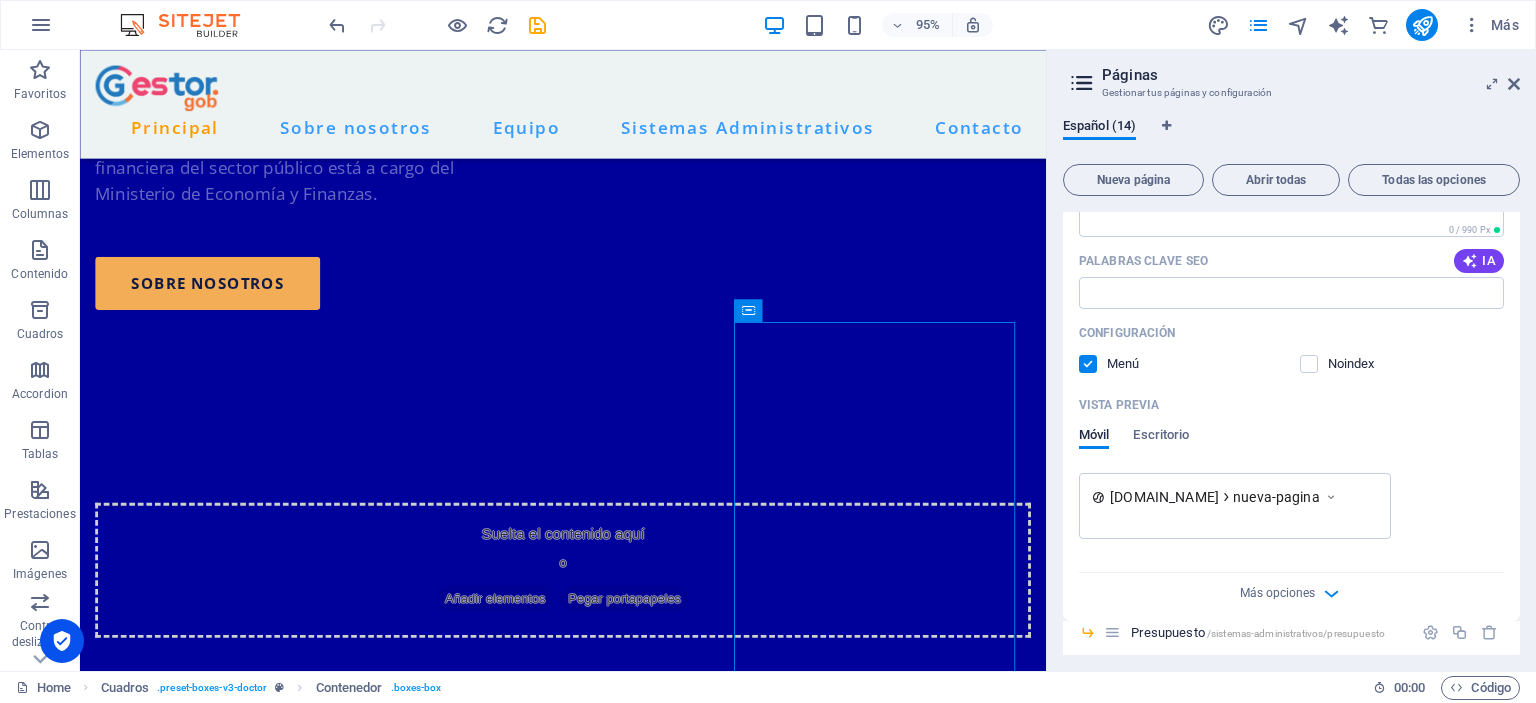 scroll, scrollTop: 400, scrollLeft: 0, axis: vertical 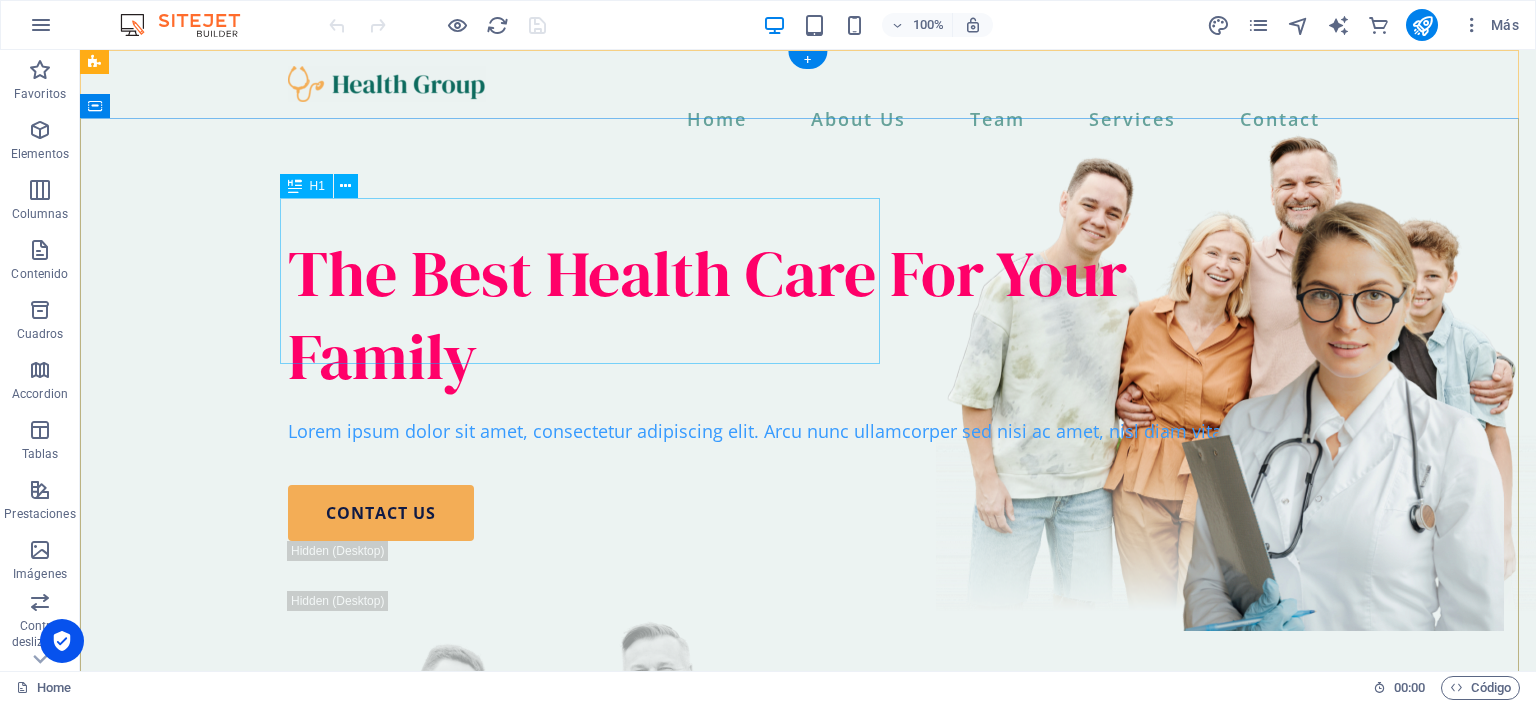 click on "The Best Health Care For Your Family" at bounding box center (808, 315) 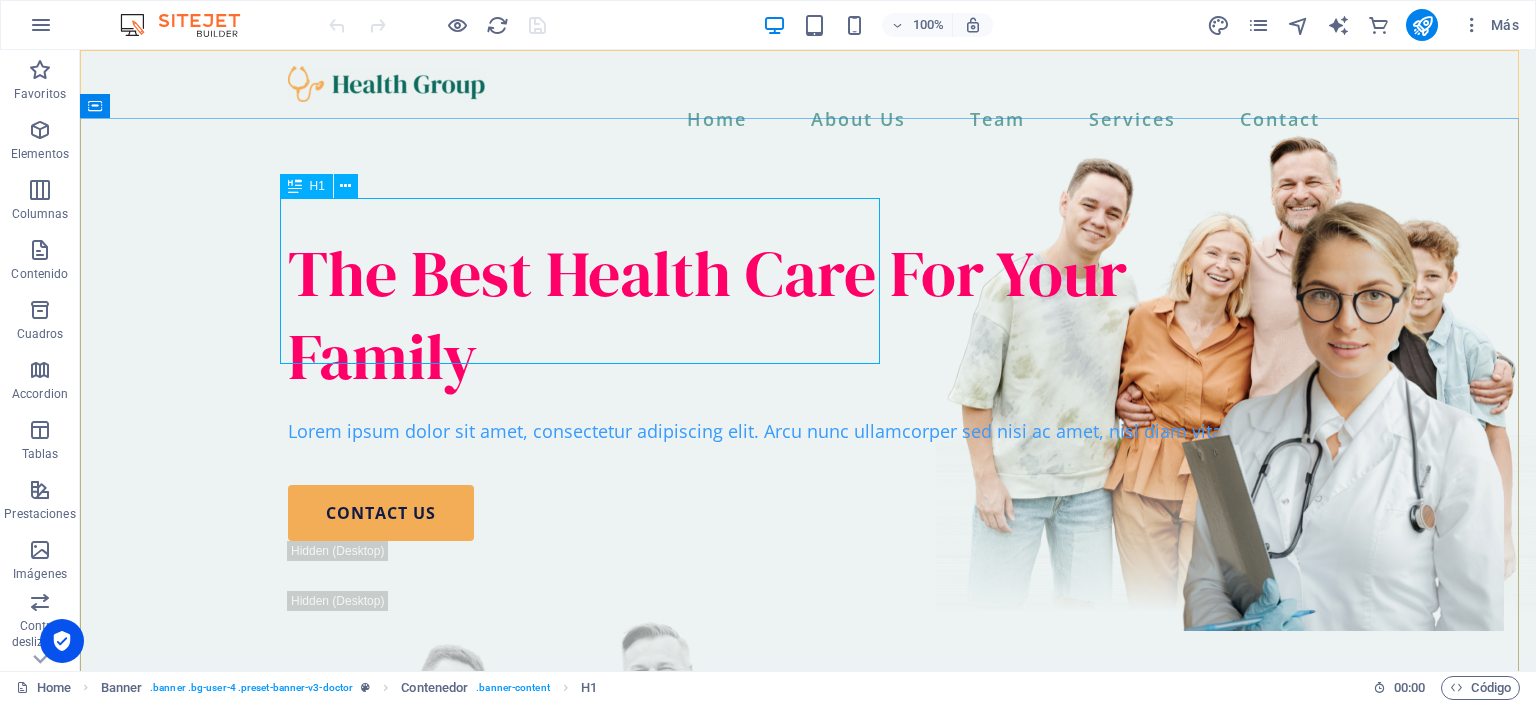 click at bounding box center [295, 186] 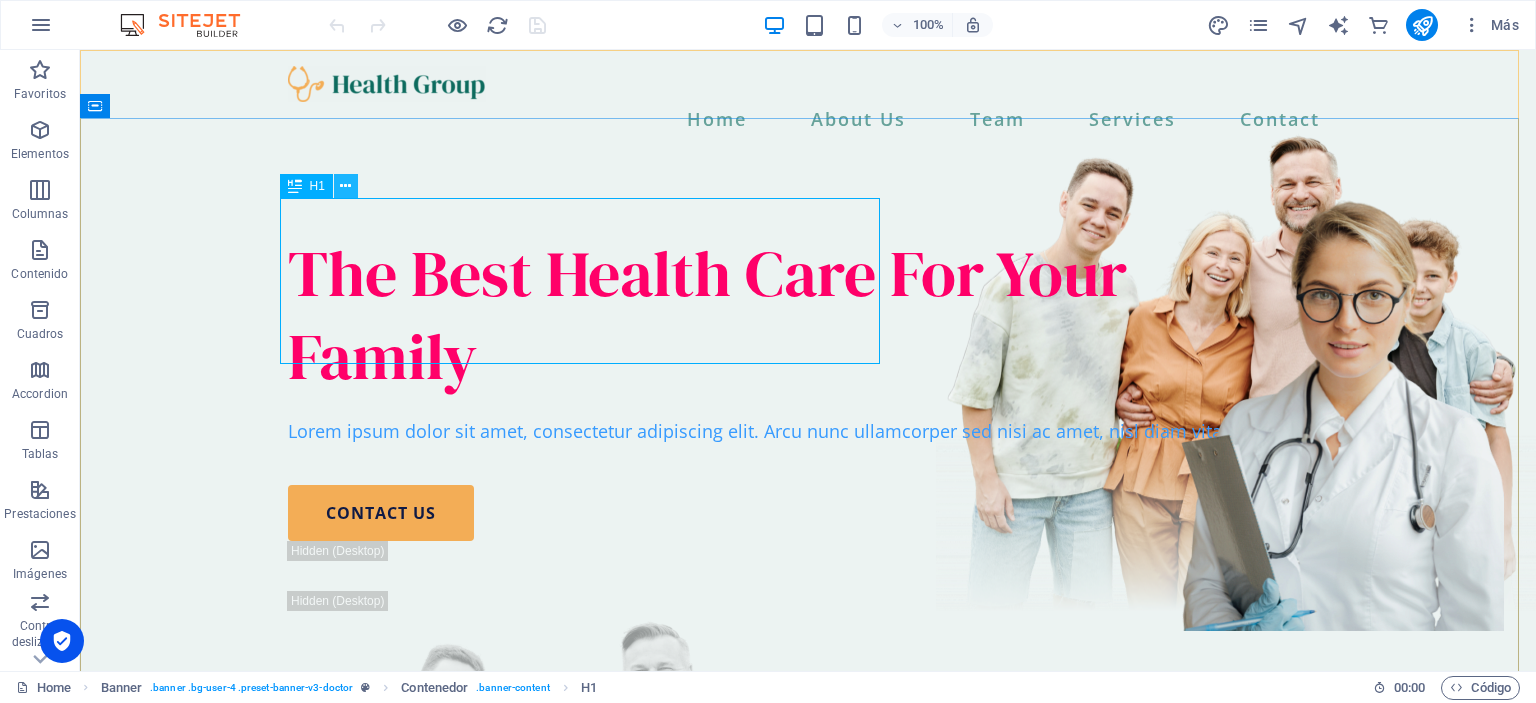 click at bounding box center (345, 186) 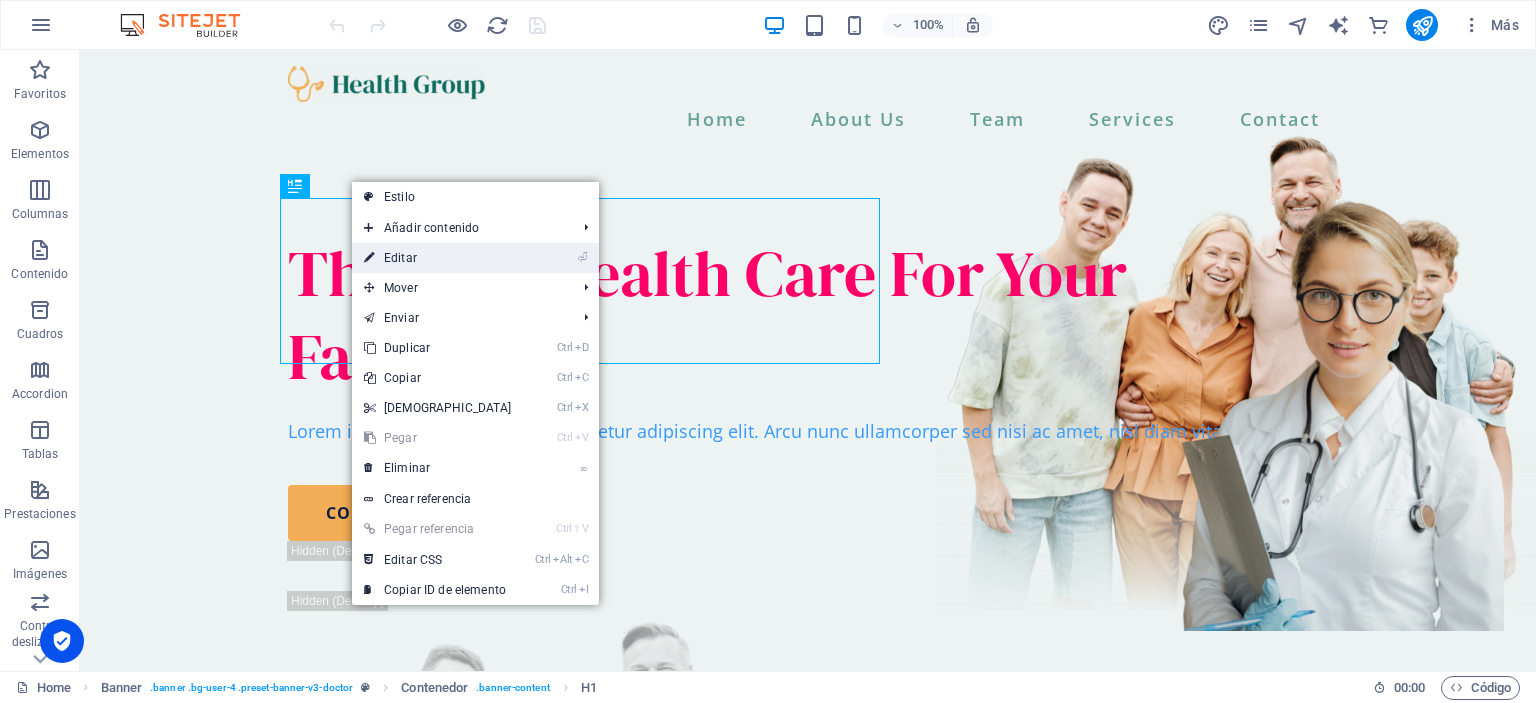 click on "⏎  Editar" at bounding box center (438, 258) 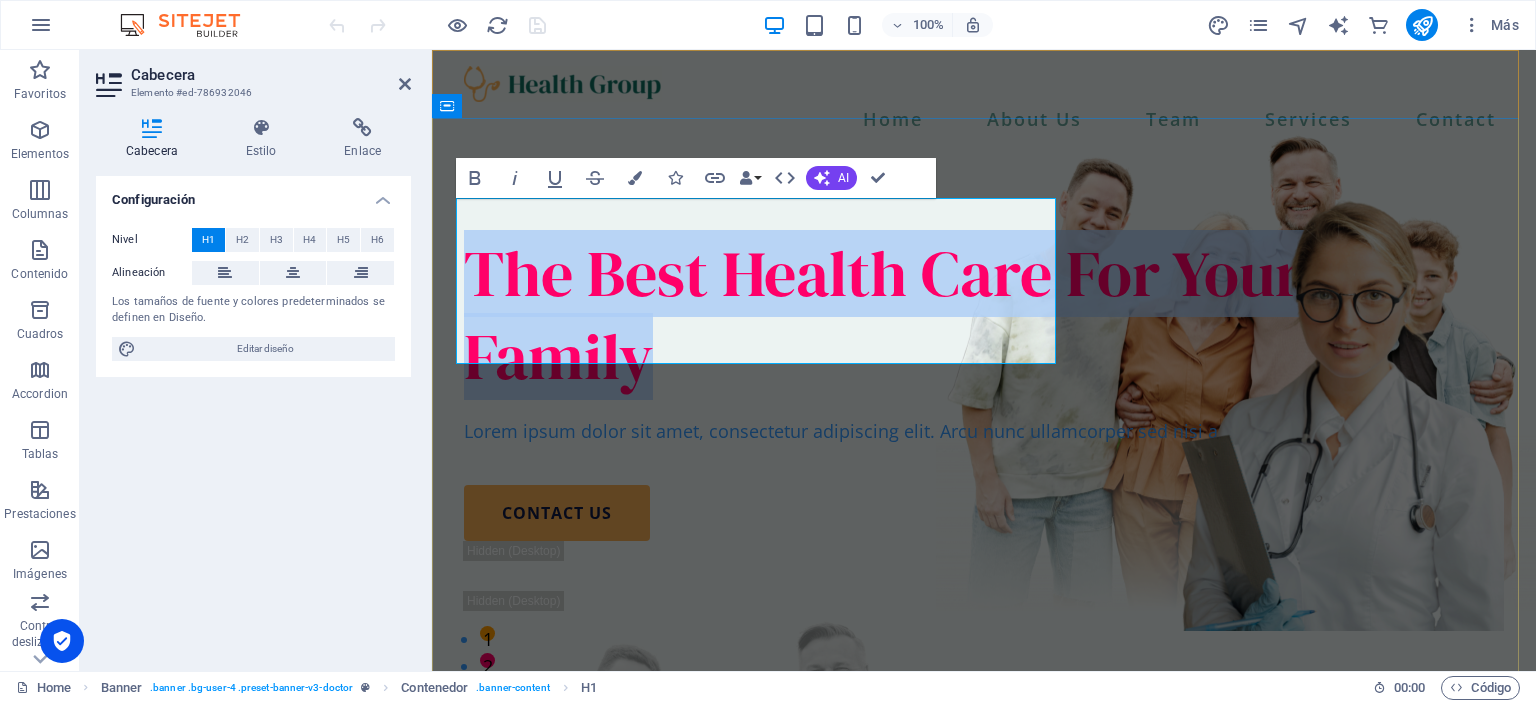 type 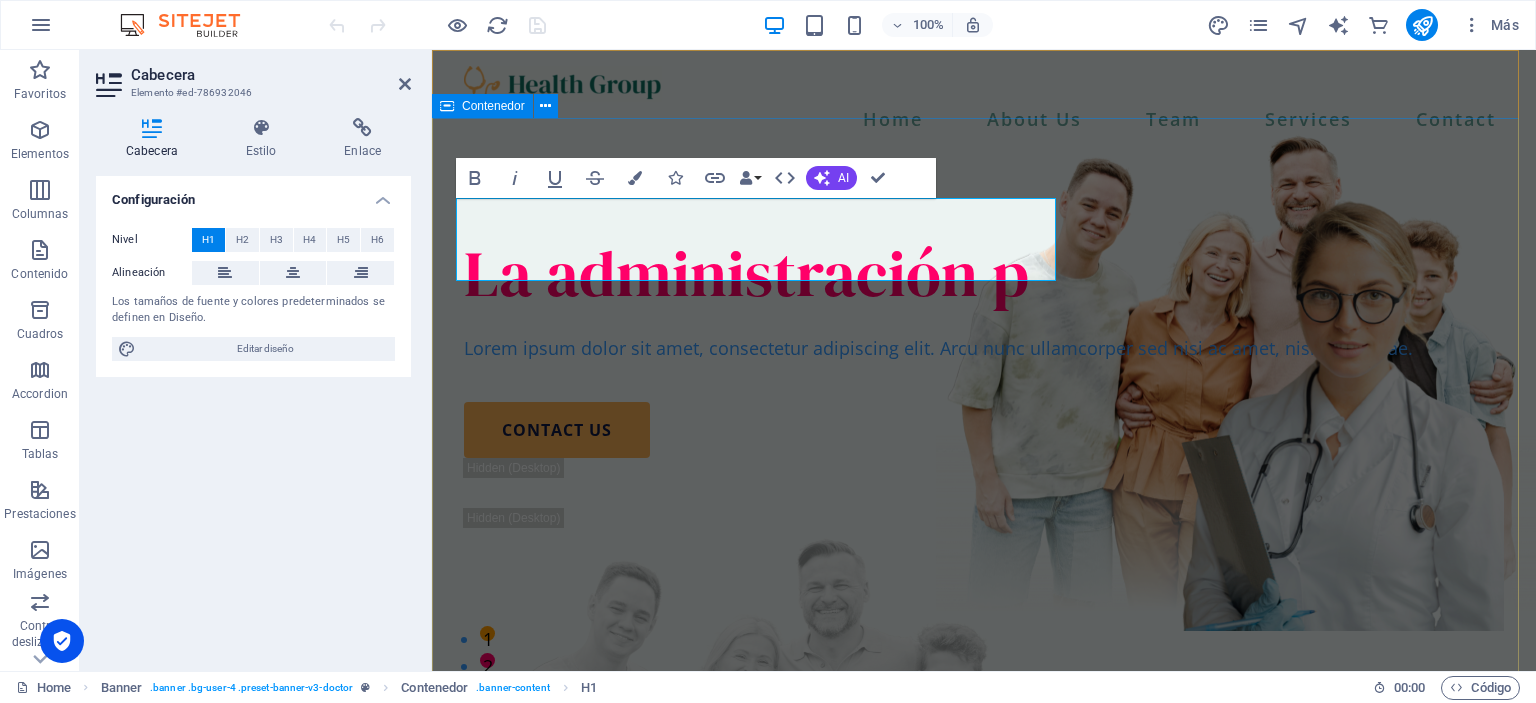 drag, startPoint x: 1160, startPoint y: 327, endPoint x: 1512, endPoint y: 324, distance: 352.0128 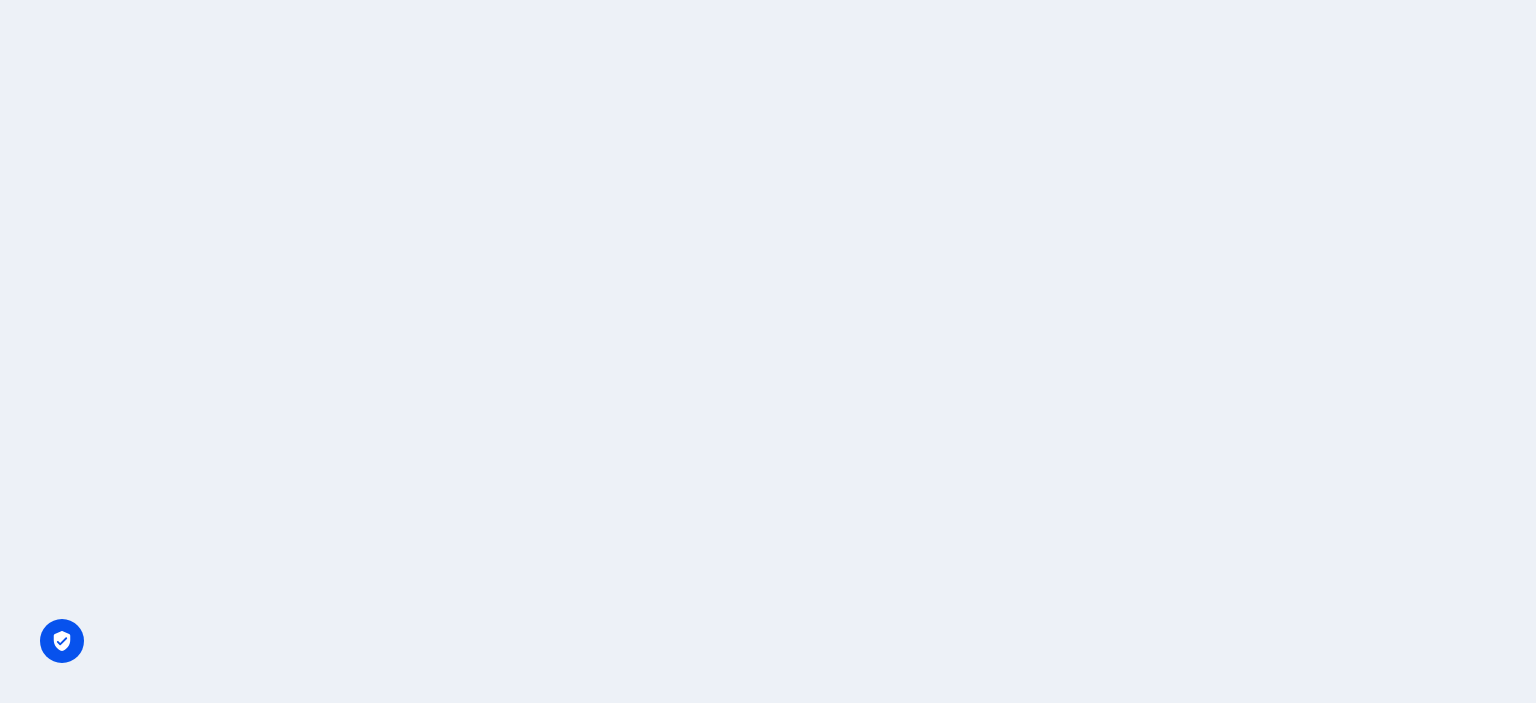 scroll, scrollTop: 0, scrollLeft: 0, axis: both 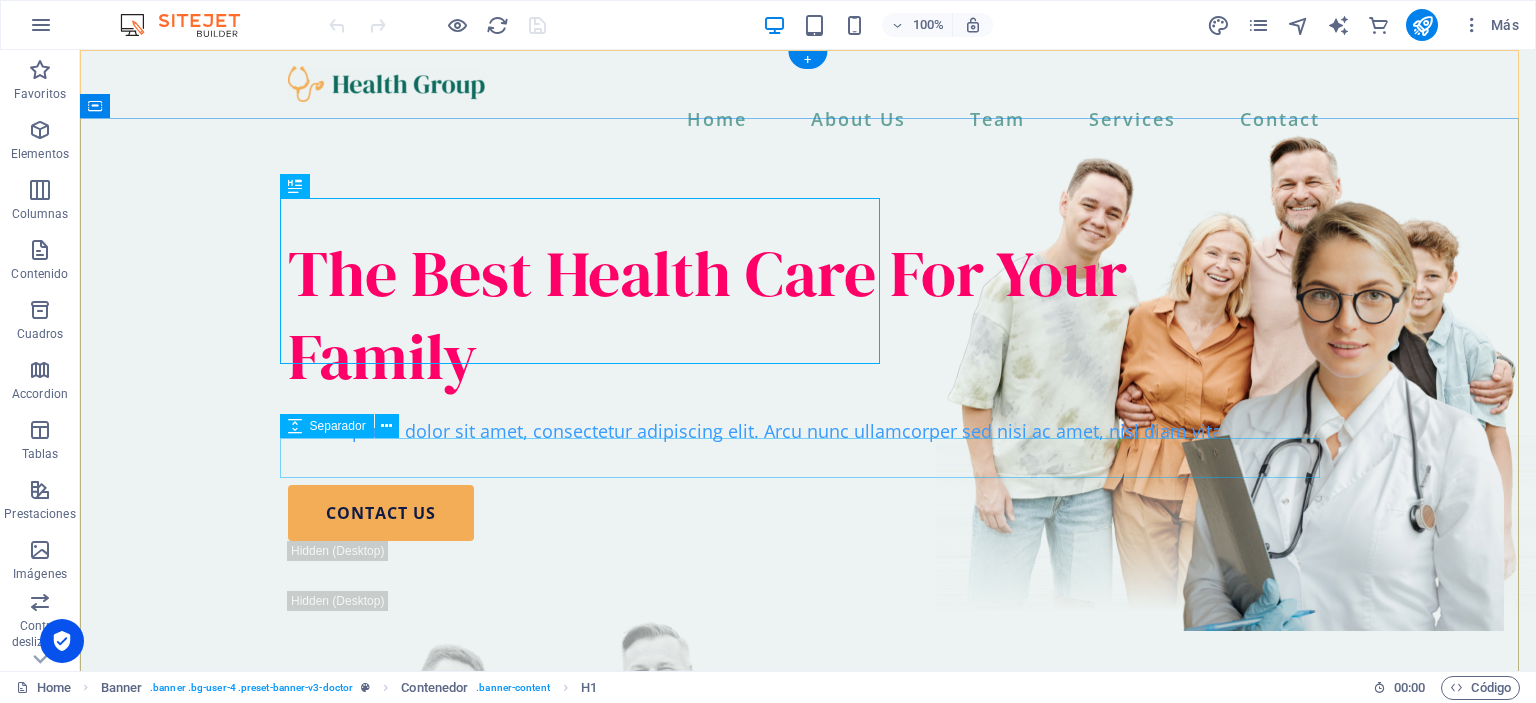 click at bounding box center (808, 465) 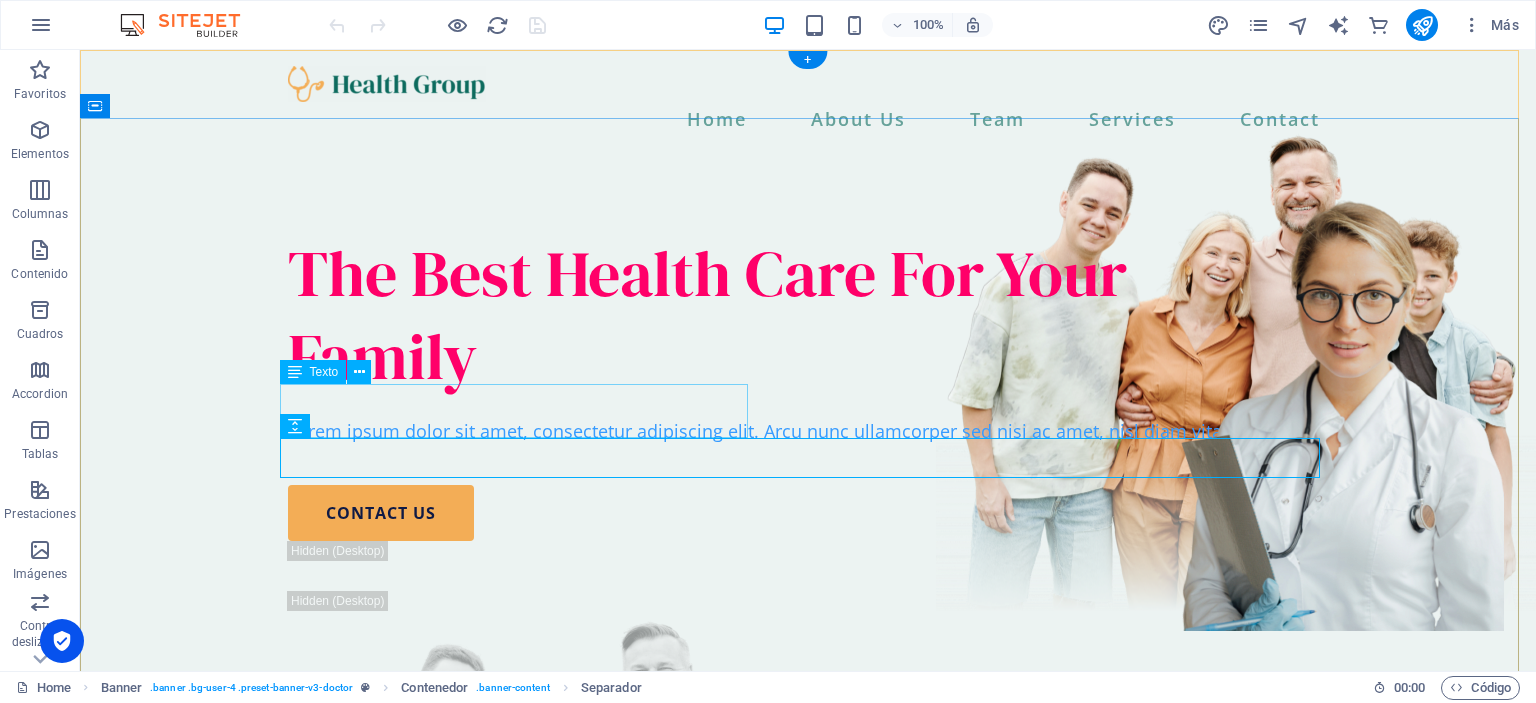 click on "Lorem ipsum dolor sit amet, consectetur adipiscing elit. Arcu nunc ullamcorper sed nisi ac amet, nisl diam vitae." at bounding box center (808, 431) 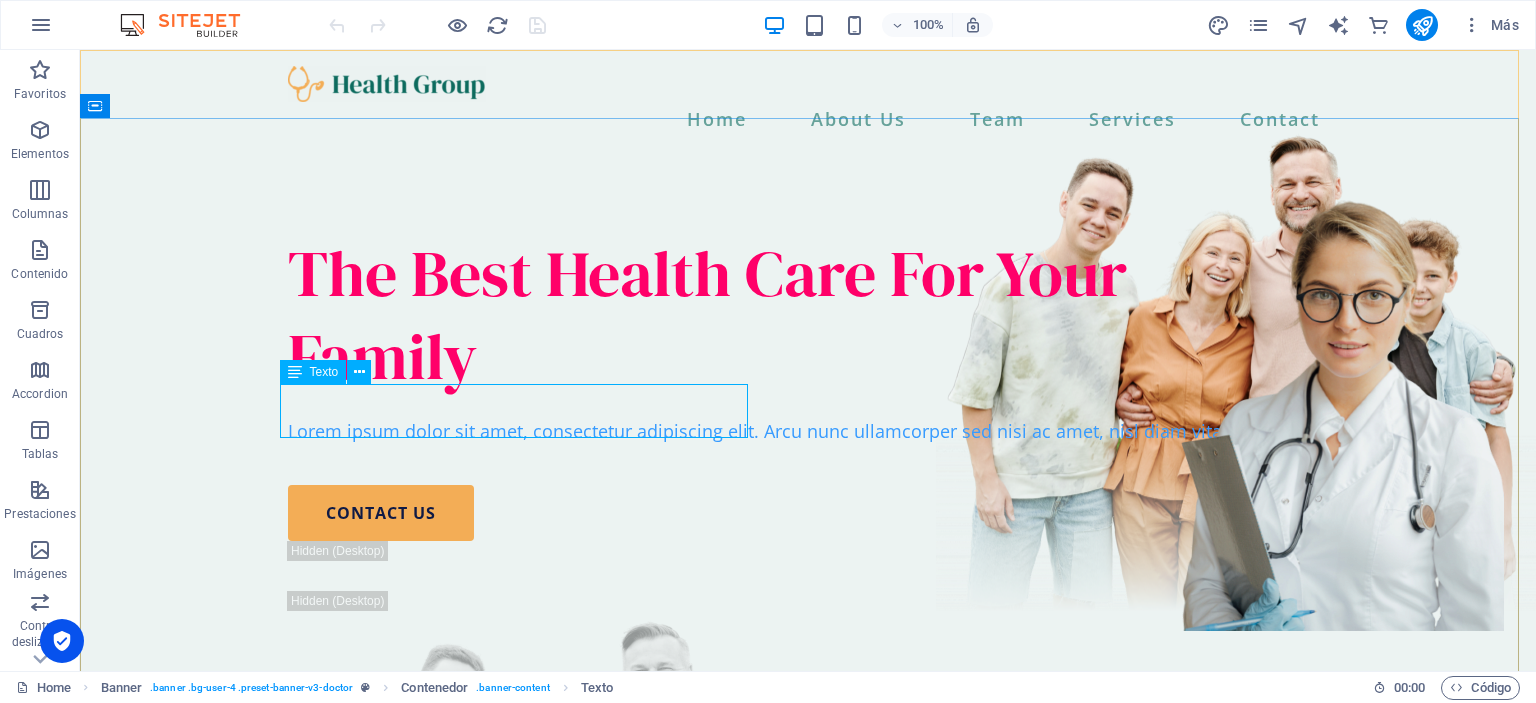 click on "Texto" at bounding box center [313, 372] 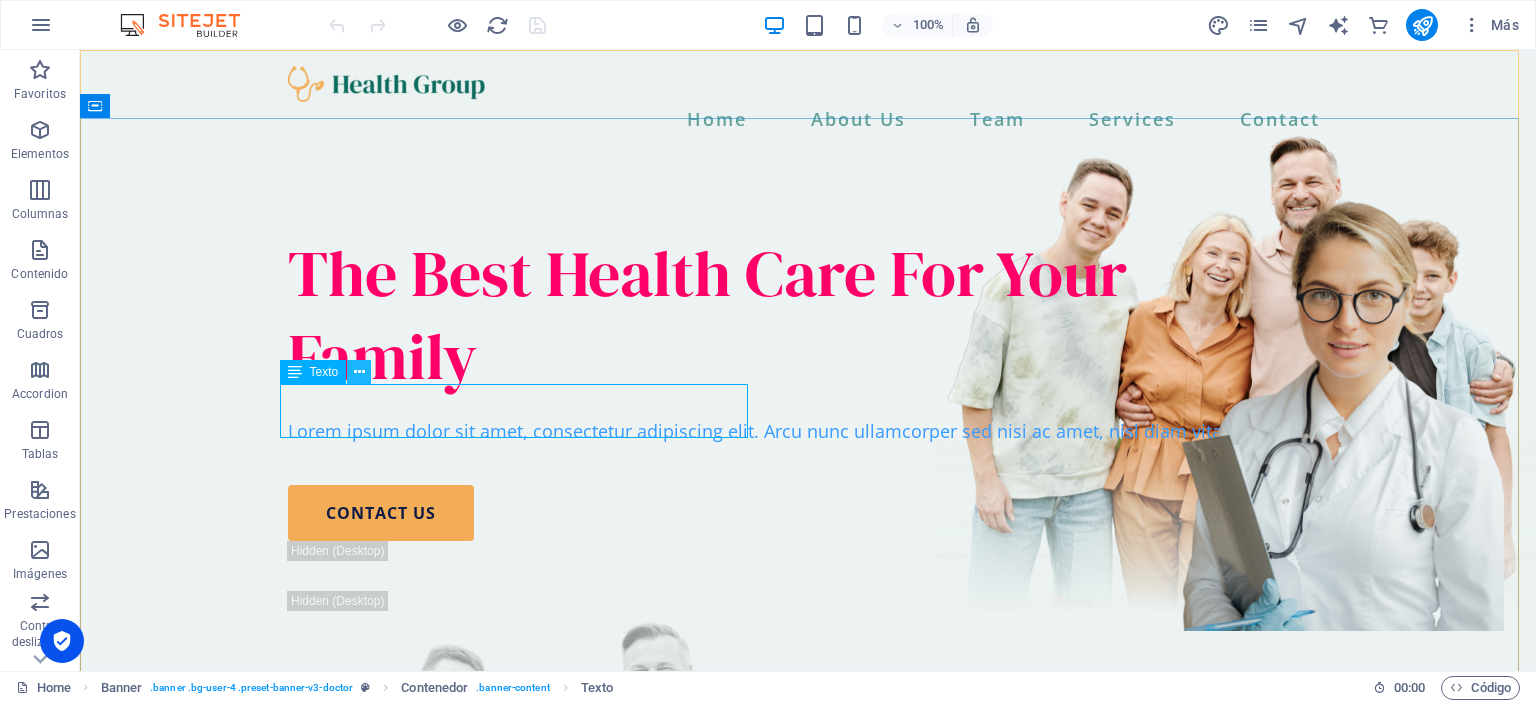 click at bounding box center [359, 372] 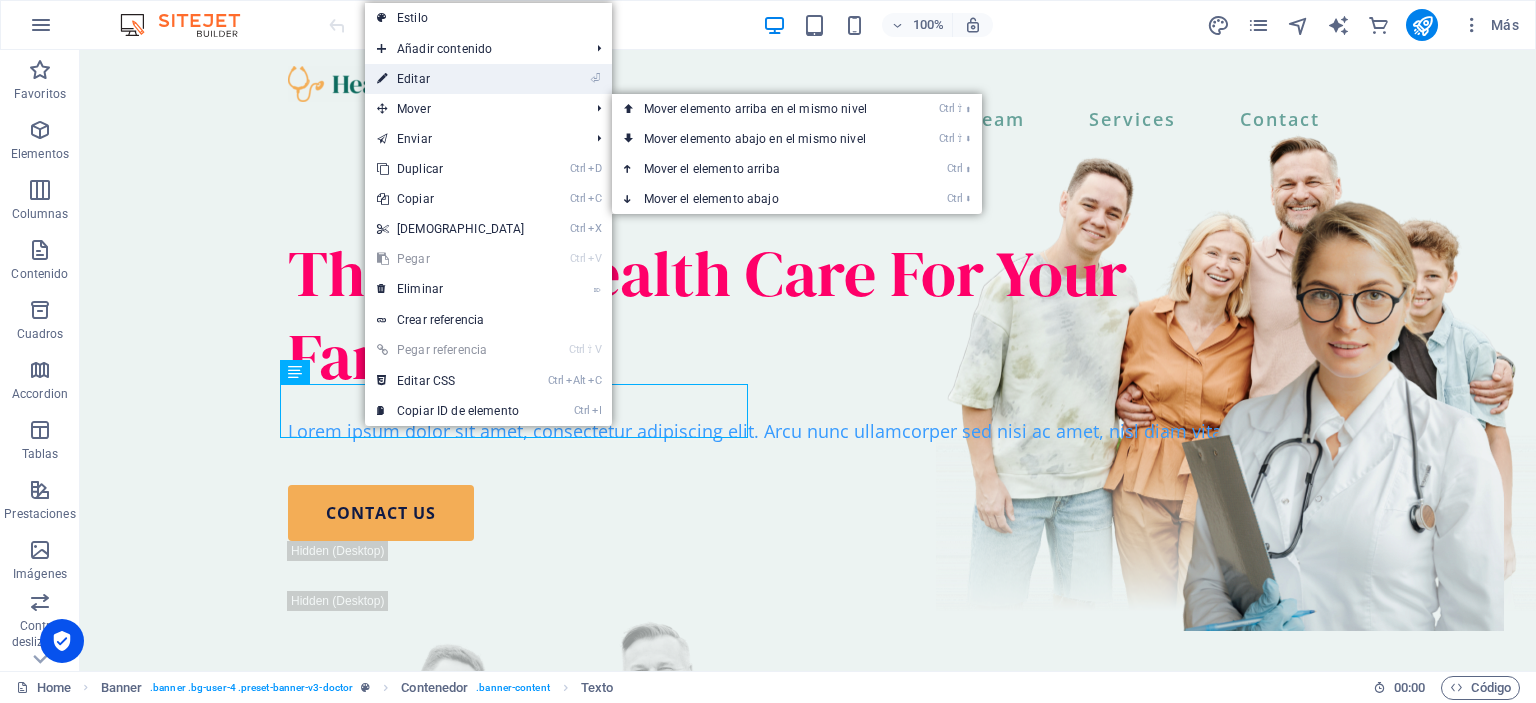 click on "⏎  Editar" at bounding box center (451, 79) 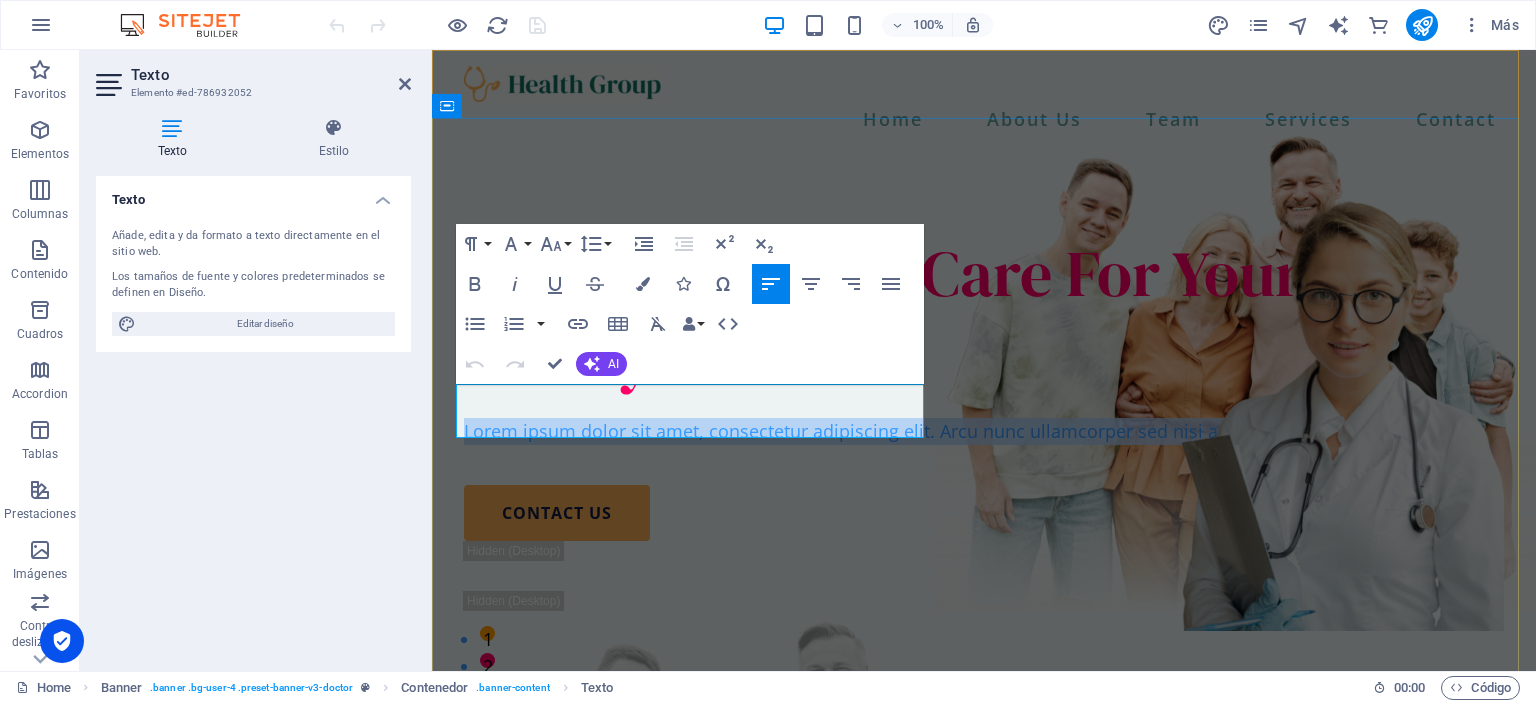 drag, startPoint x: 456, startPoint y: 393, endPoint x: 923, endPoint y: 427, distance: 468.23605 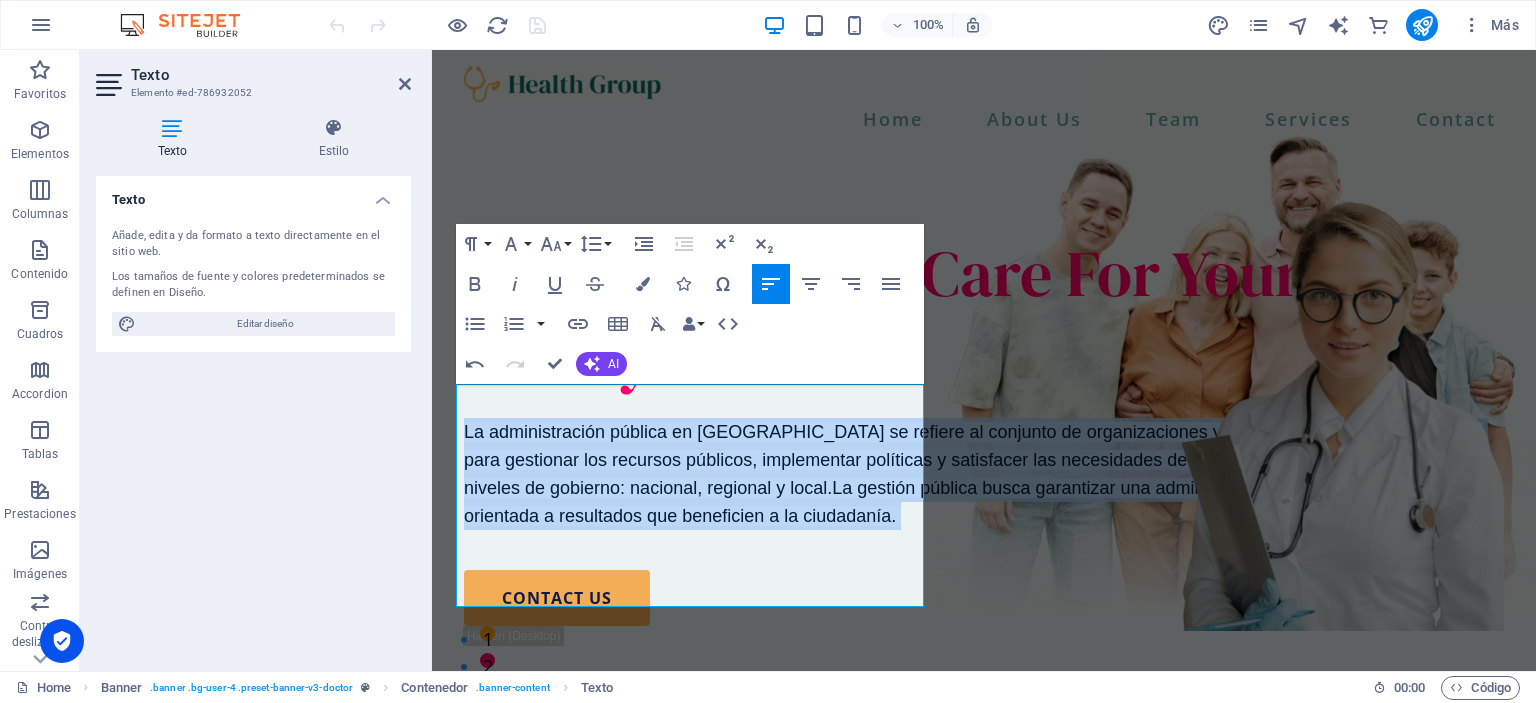 drag, startPoint x: 689, startPoint y: 598, endPoint x: 1029, endPoint y: 414, distance: 386.5954 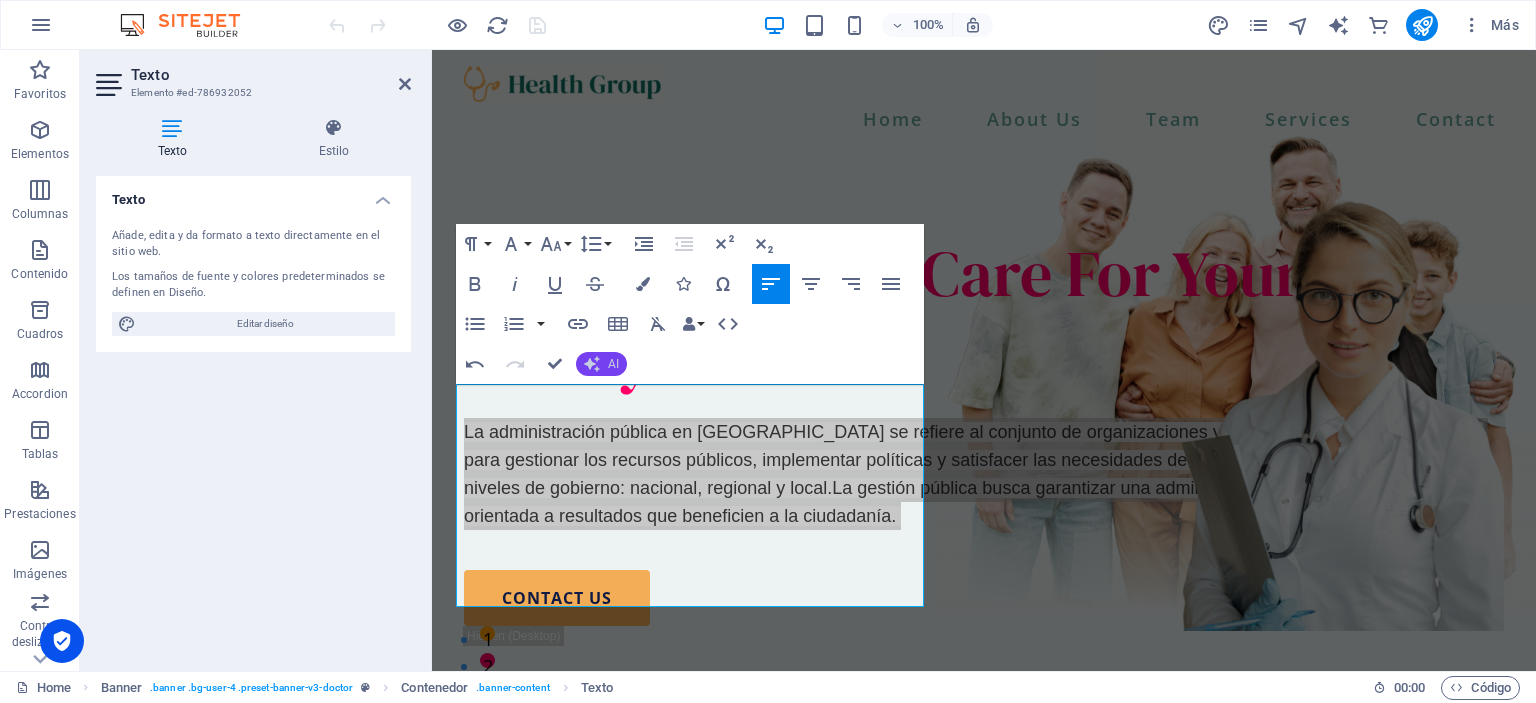 click 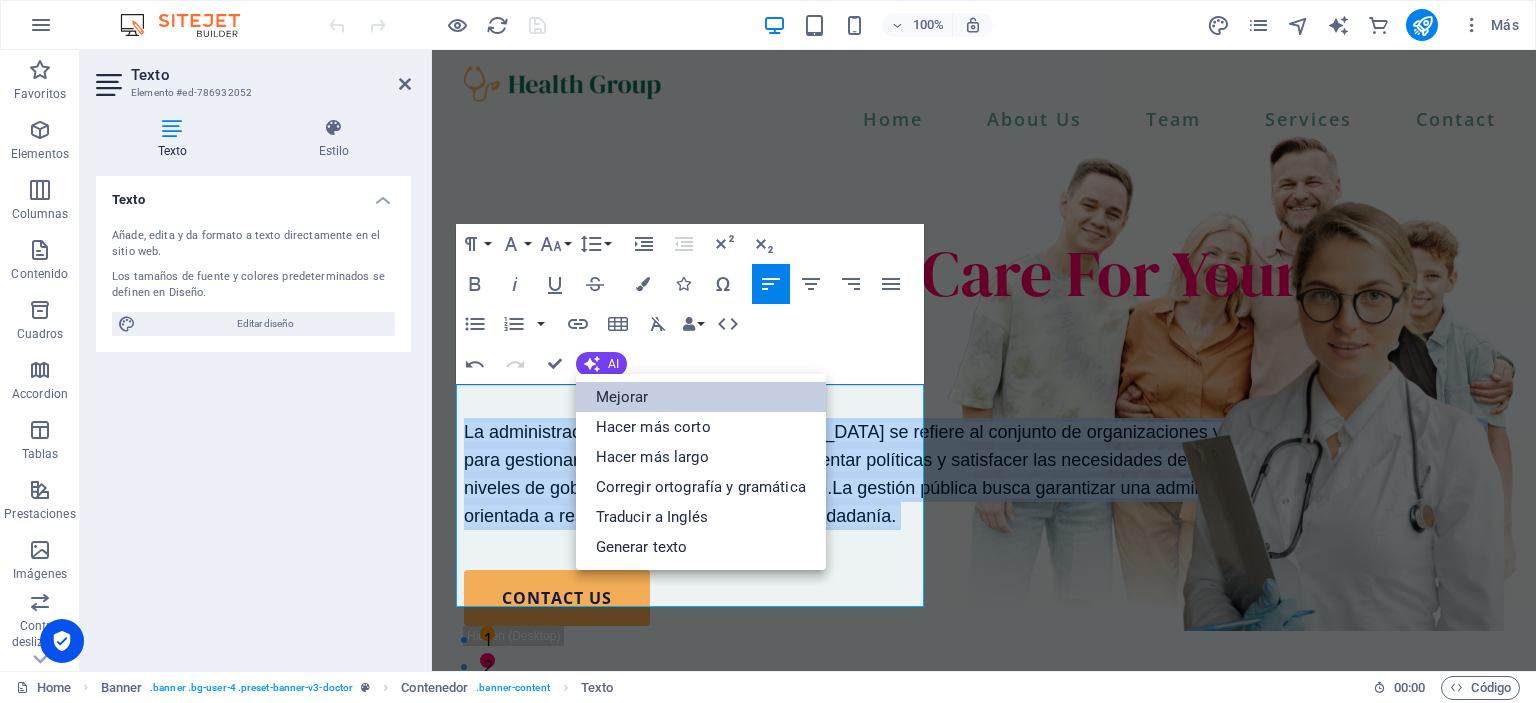 click on "Mejorar" at bounding box center [701, 397] 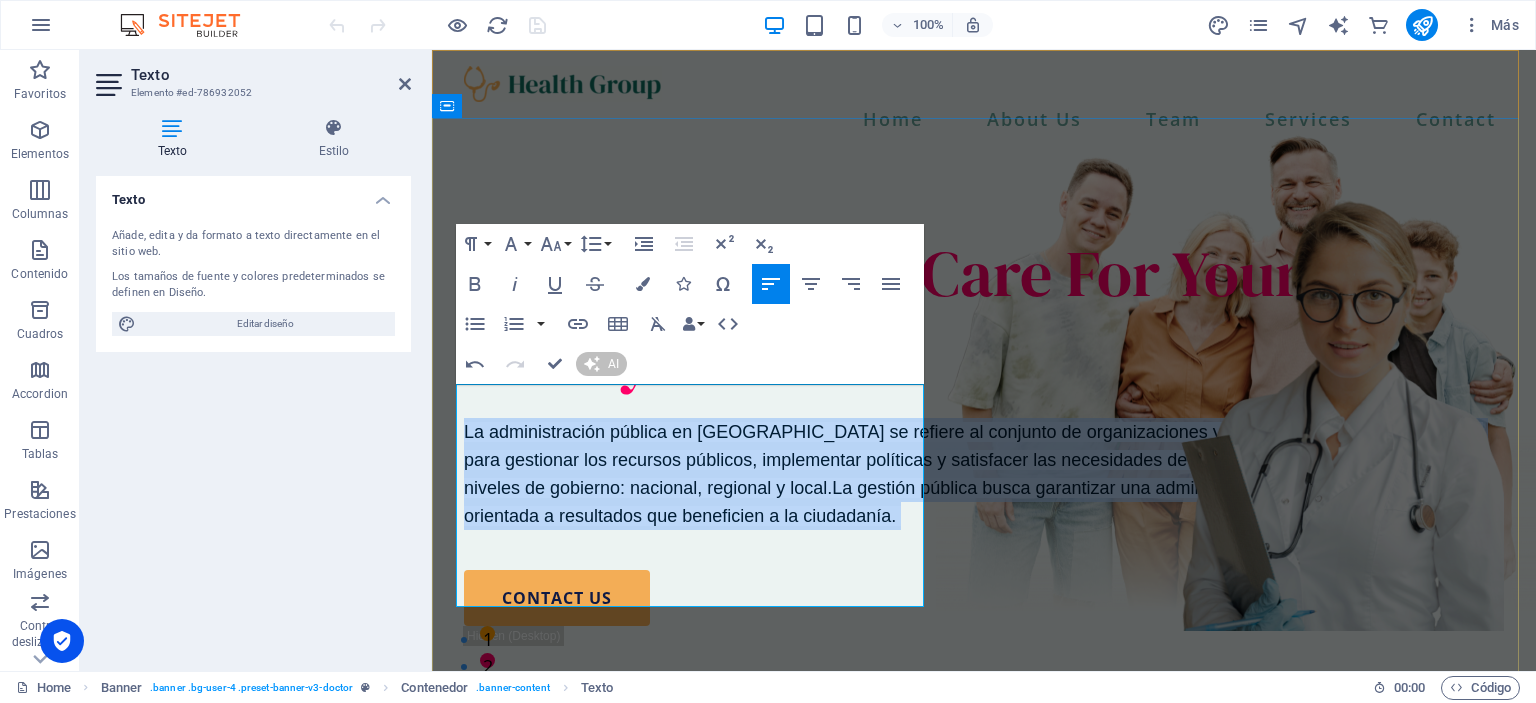 type 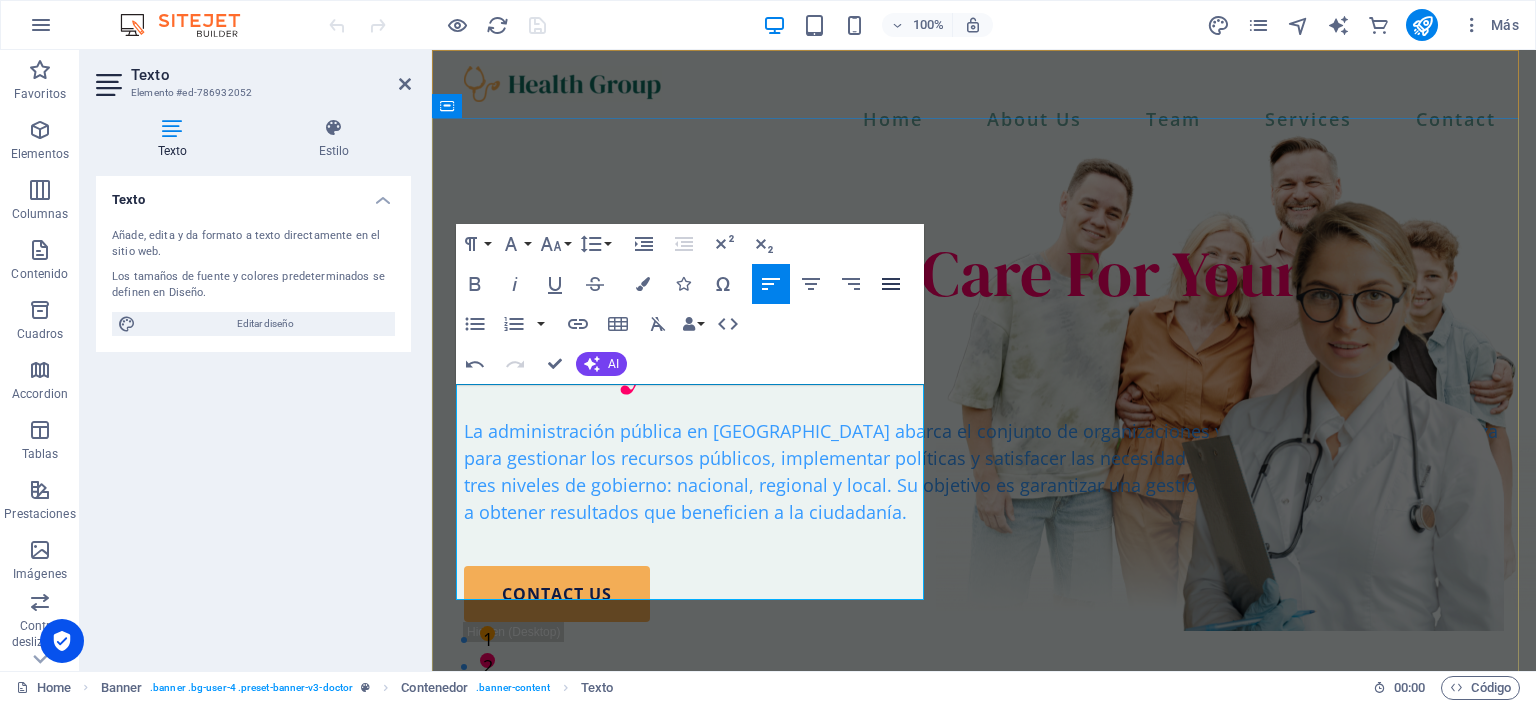 click 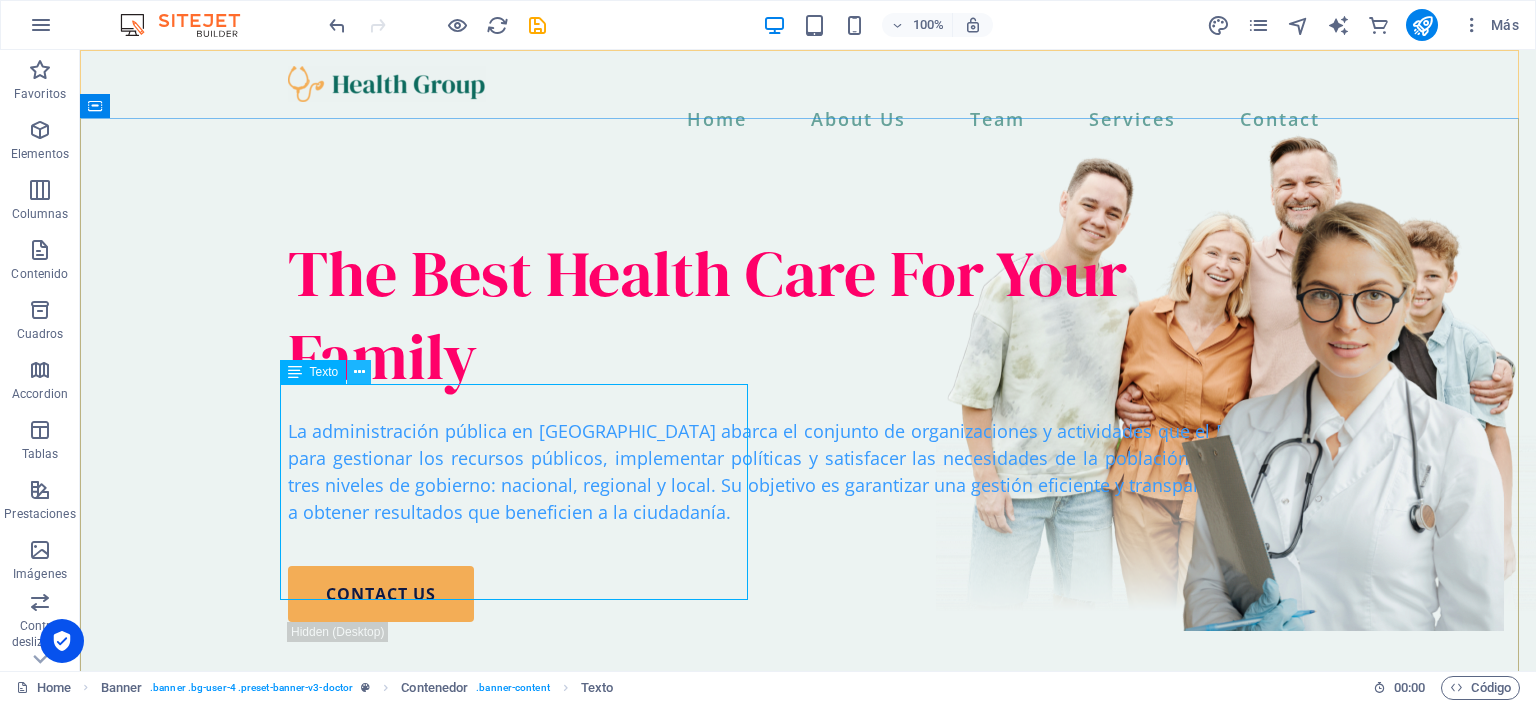 click at bounding box center (359, 372) 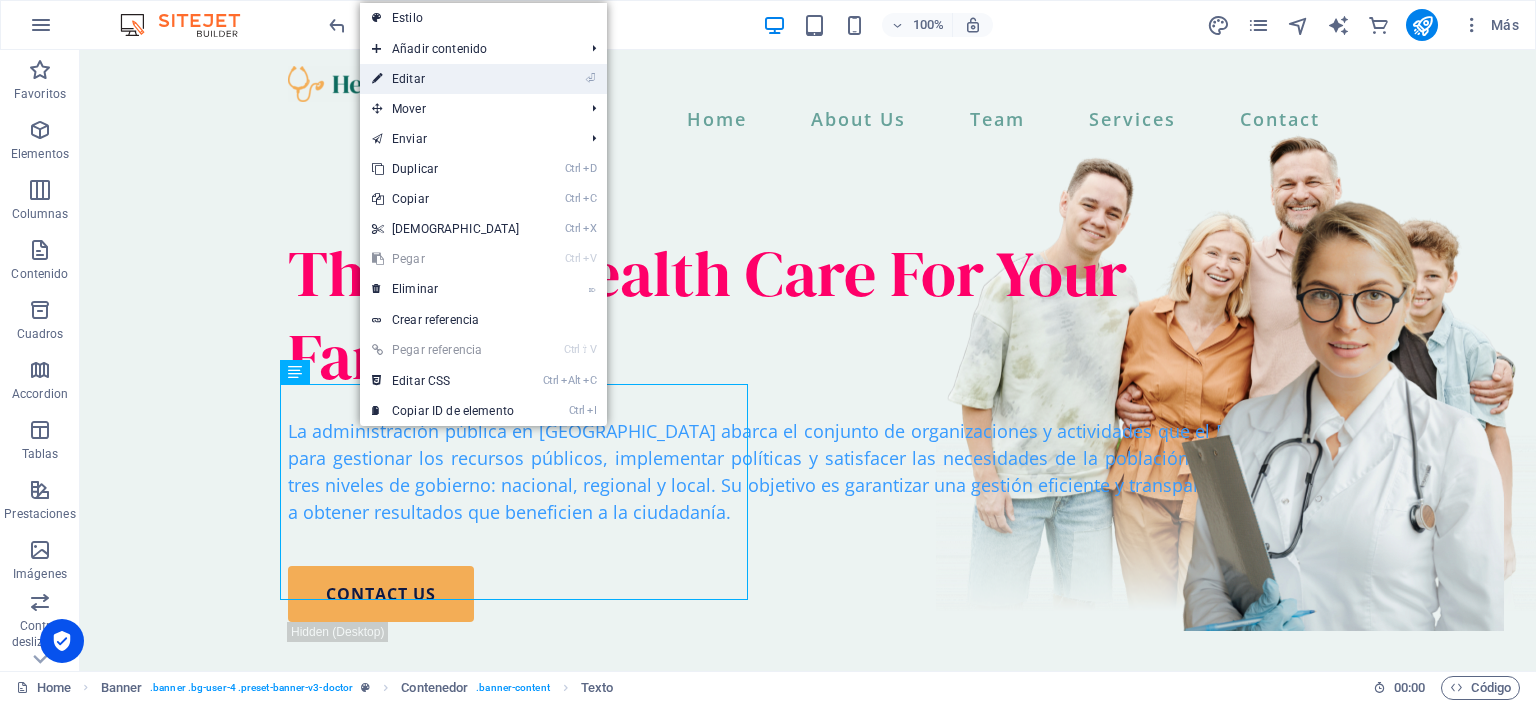 click on "⏎  Editar" at bounding box center (446, 79) 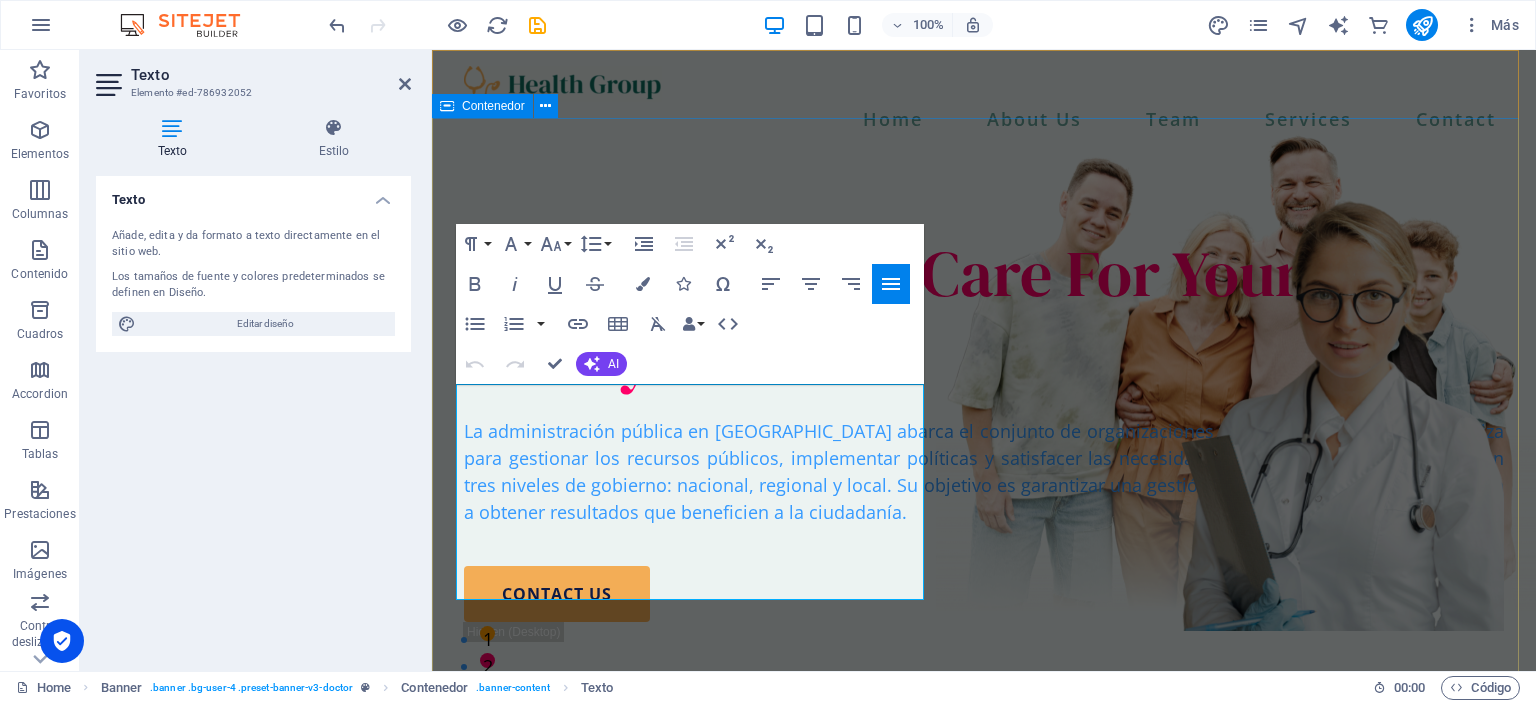 drag, startPoint x: 920, startPoint y: 490, endPoint x: 976, endPoint y: 465, distance: 61.326992 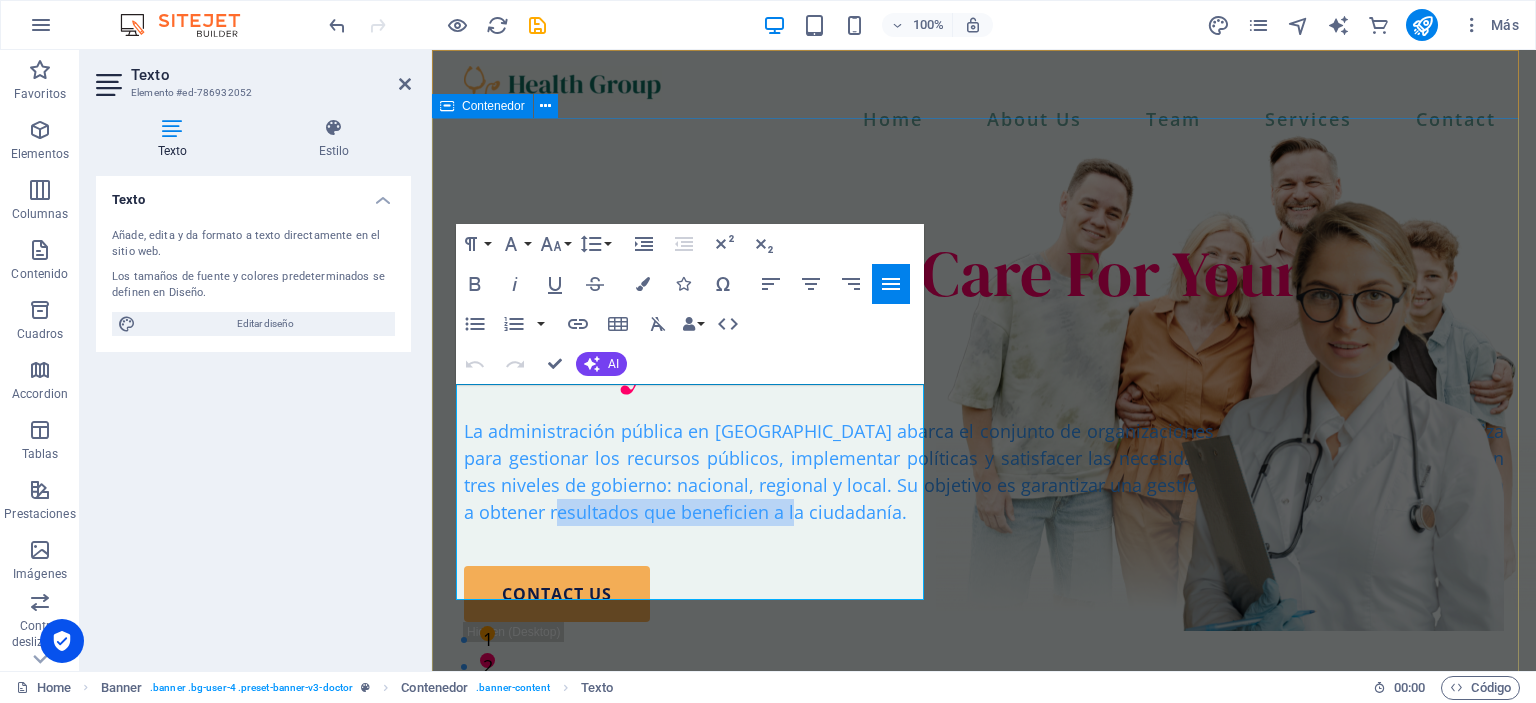 drag, startPoint x: 921, startPoint y: 580, endPoint x: 1004, endPoint y: 555, distance: 86.683334 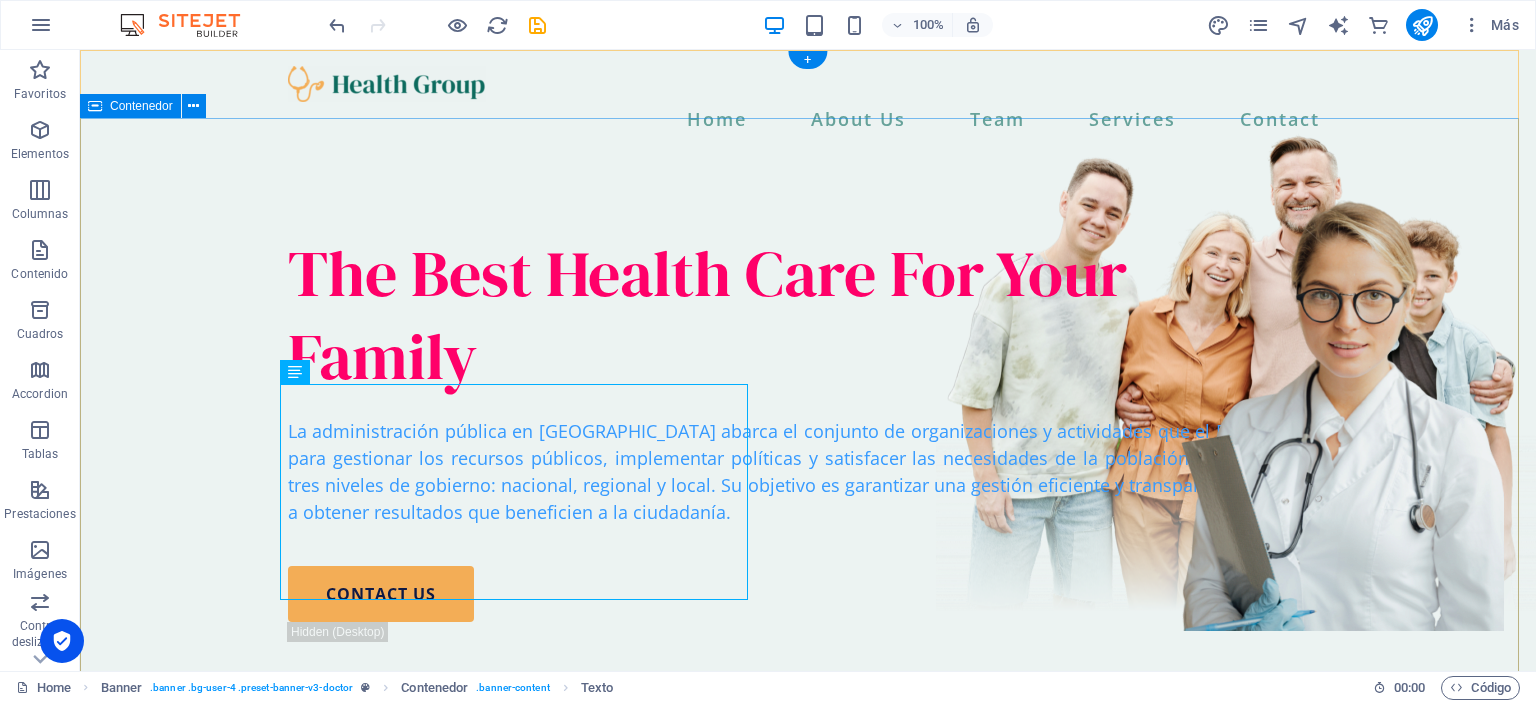 drag, startPoint x: 951, startPoint y: 444, endPoint x: 960, endPoint y: 421, distance: 24.698177 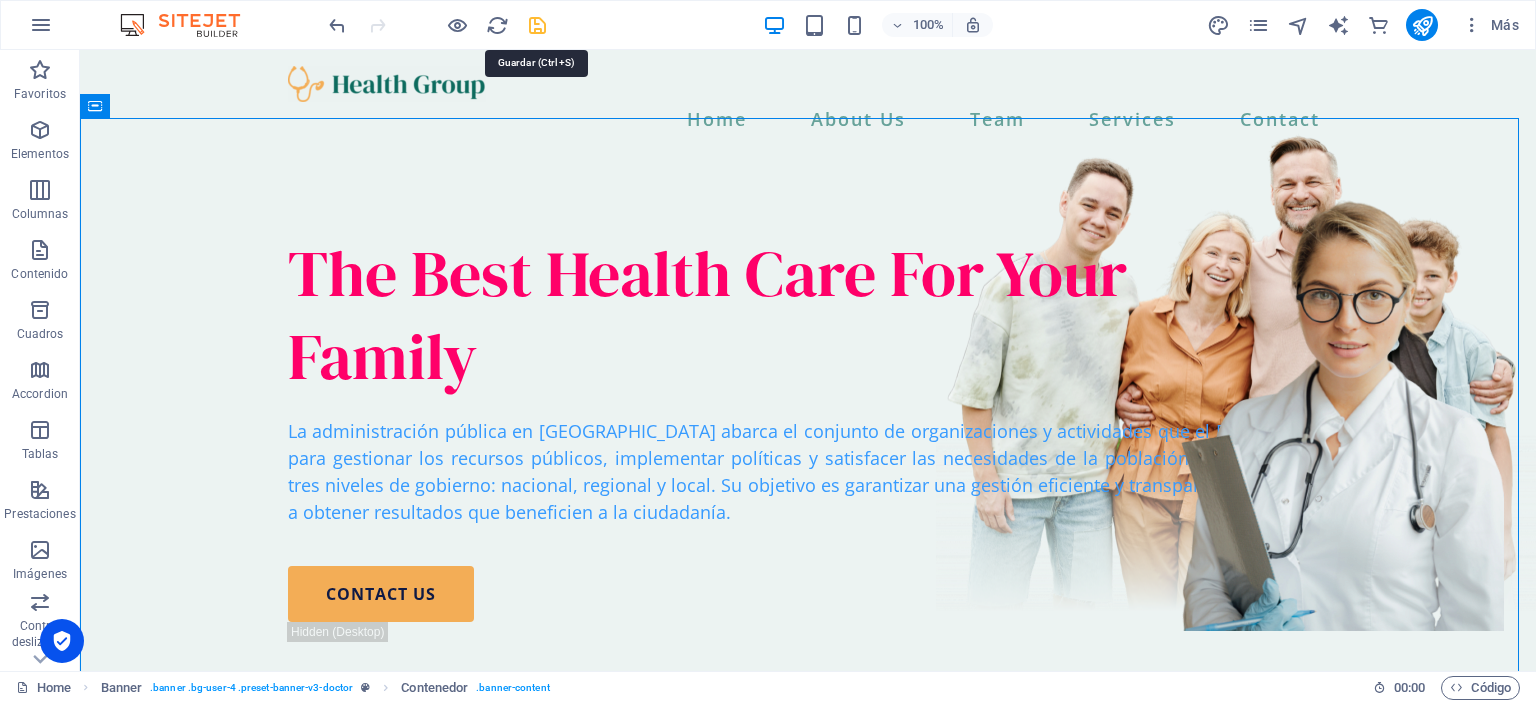 click at bounding box center (537, 25) 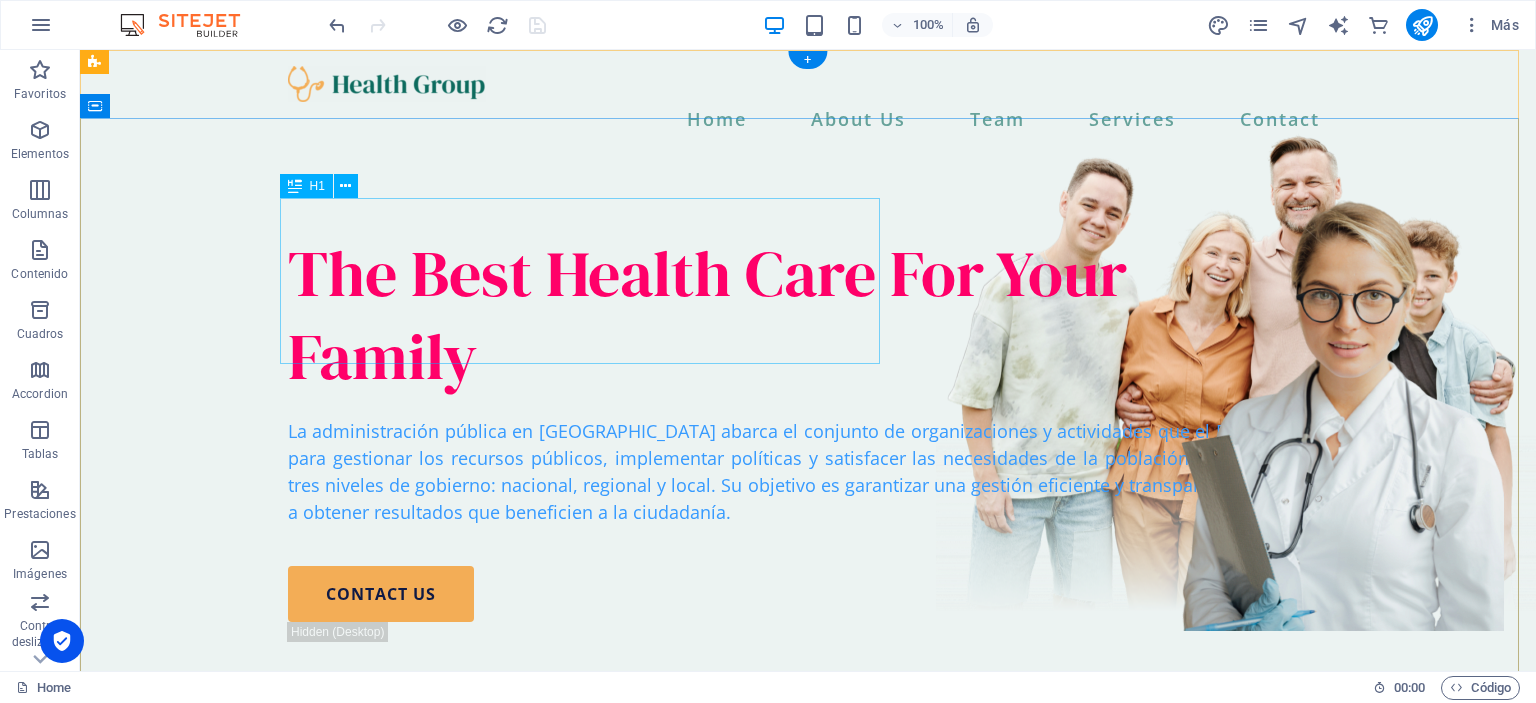 click on "The Best Health Care For Your Family" at bounding box center (808, 315) 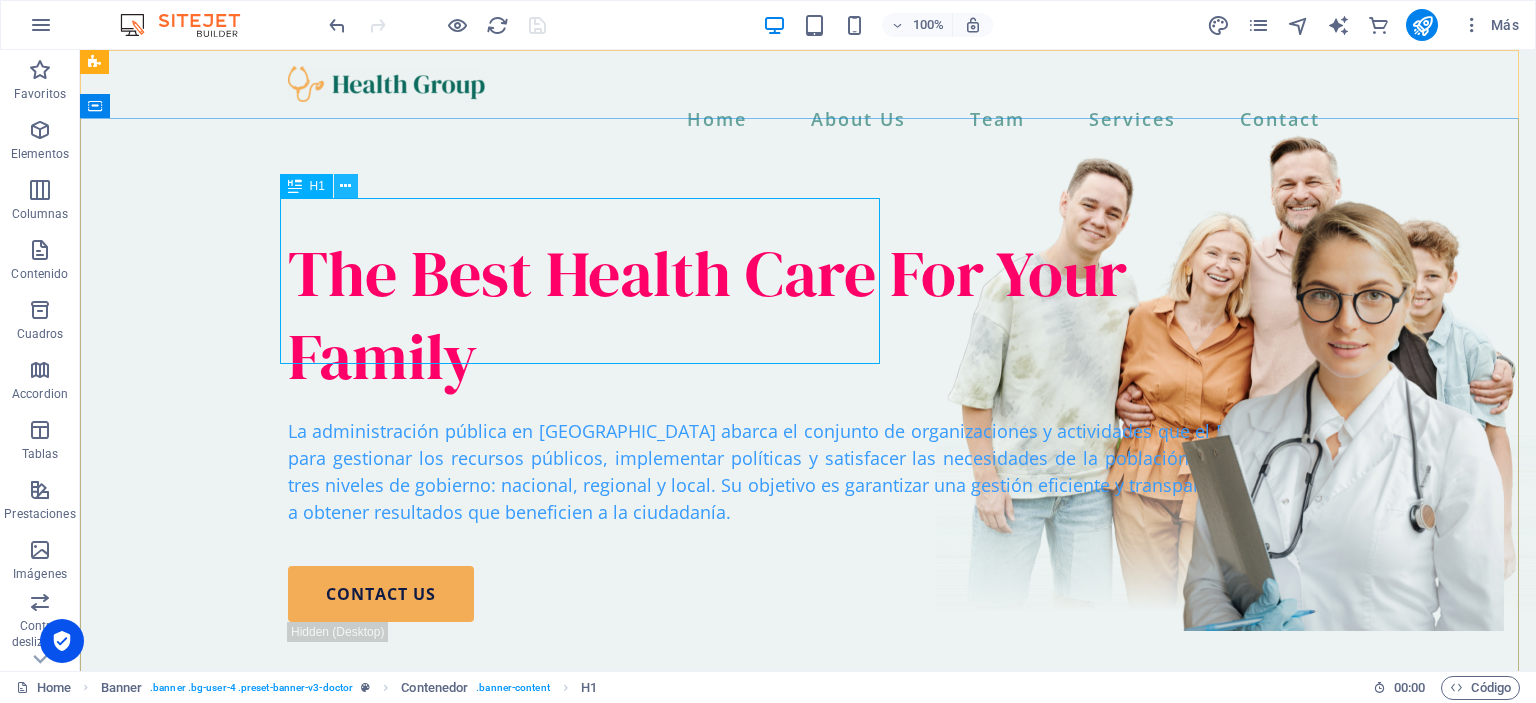 click at bounding box center (345, 186) 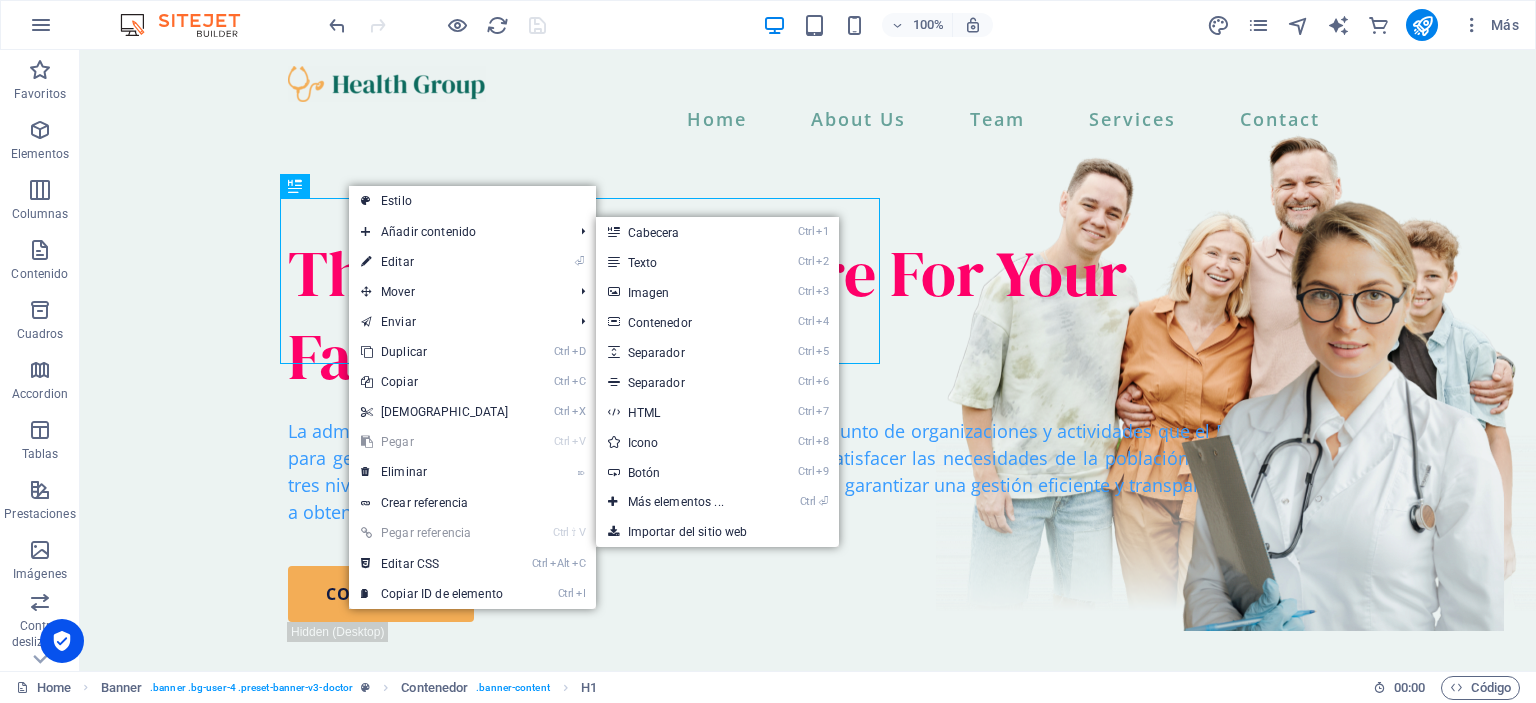 click on "⏎  Editar" at bounding box center (435, 262) 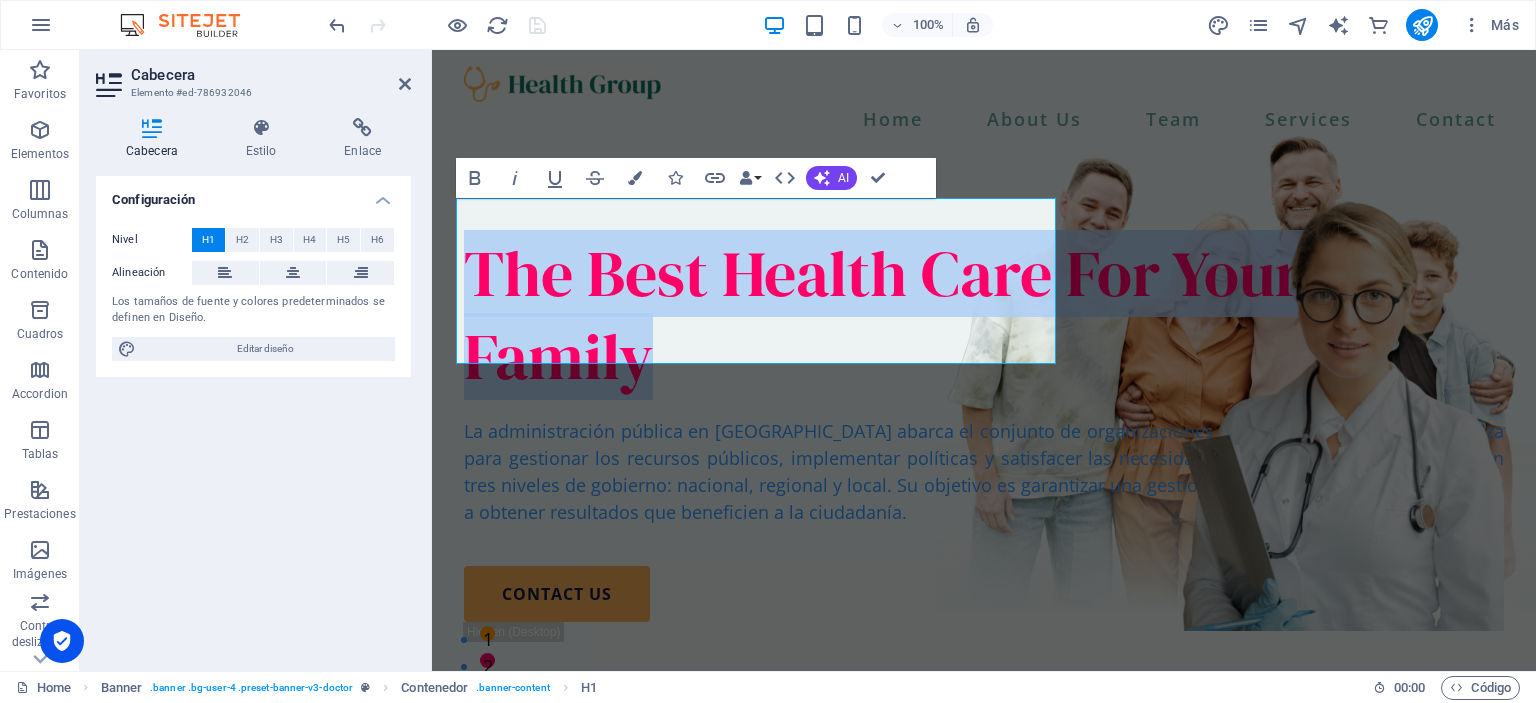 type 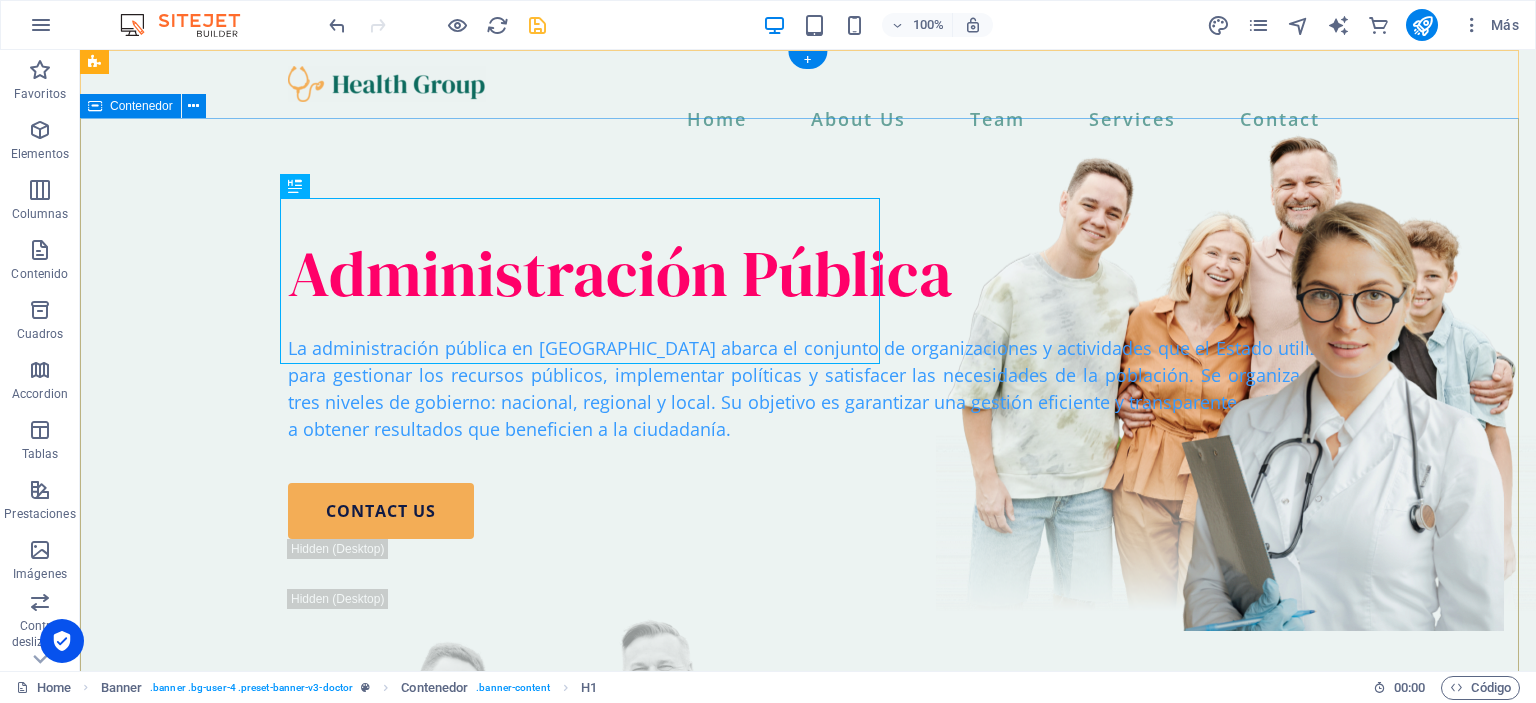 drag, startPoint x: 933, startPoint y: 383, endPoint x: 956, endPoint y: 391, distance: 24.351591 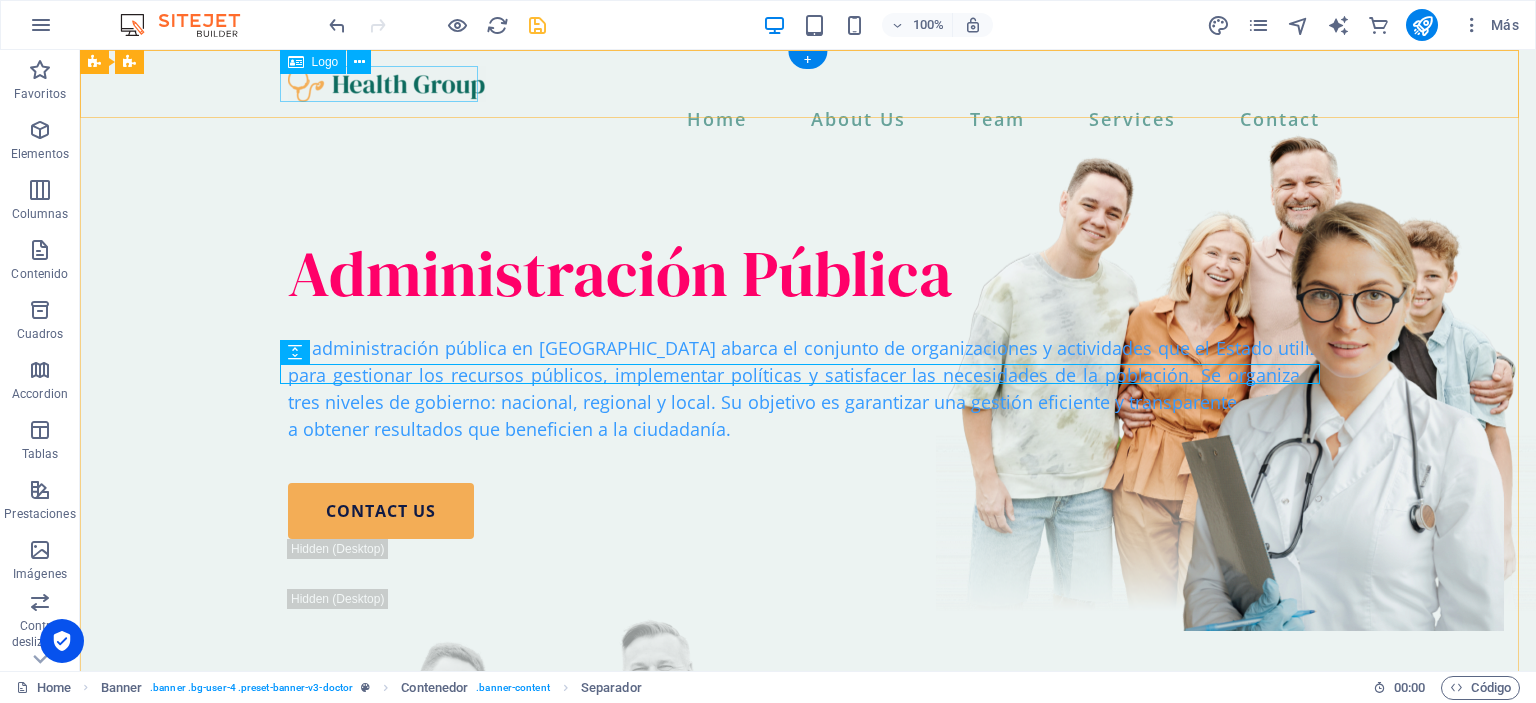 click at bounding box center [808, 84] 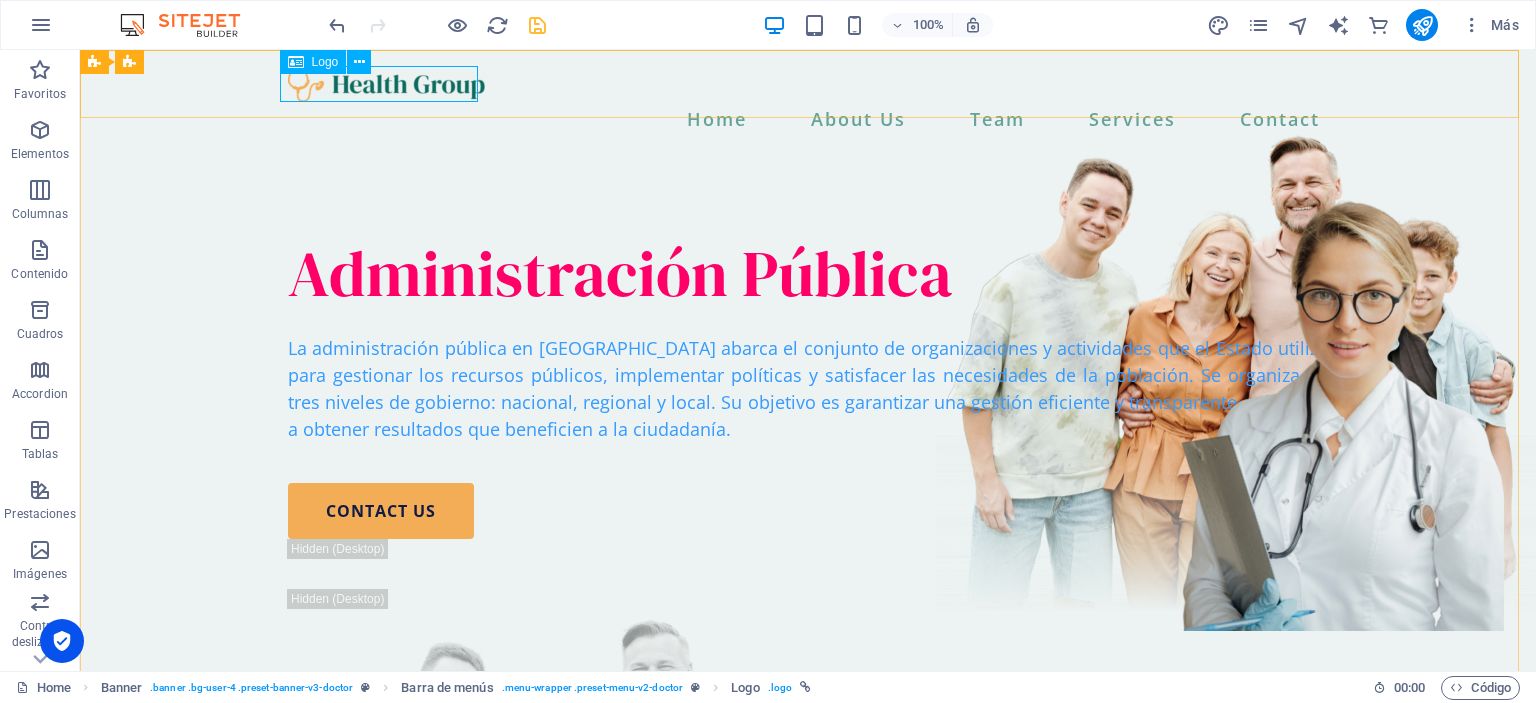 click at bounding box center [296, 62] 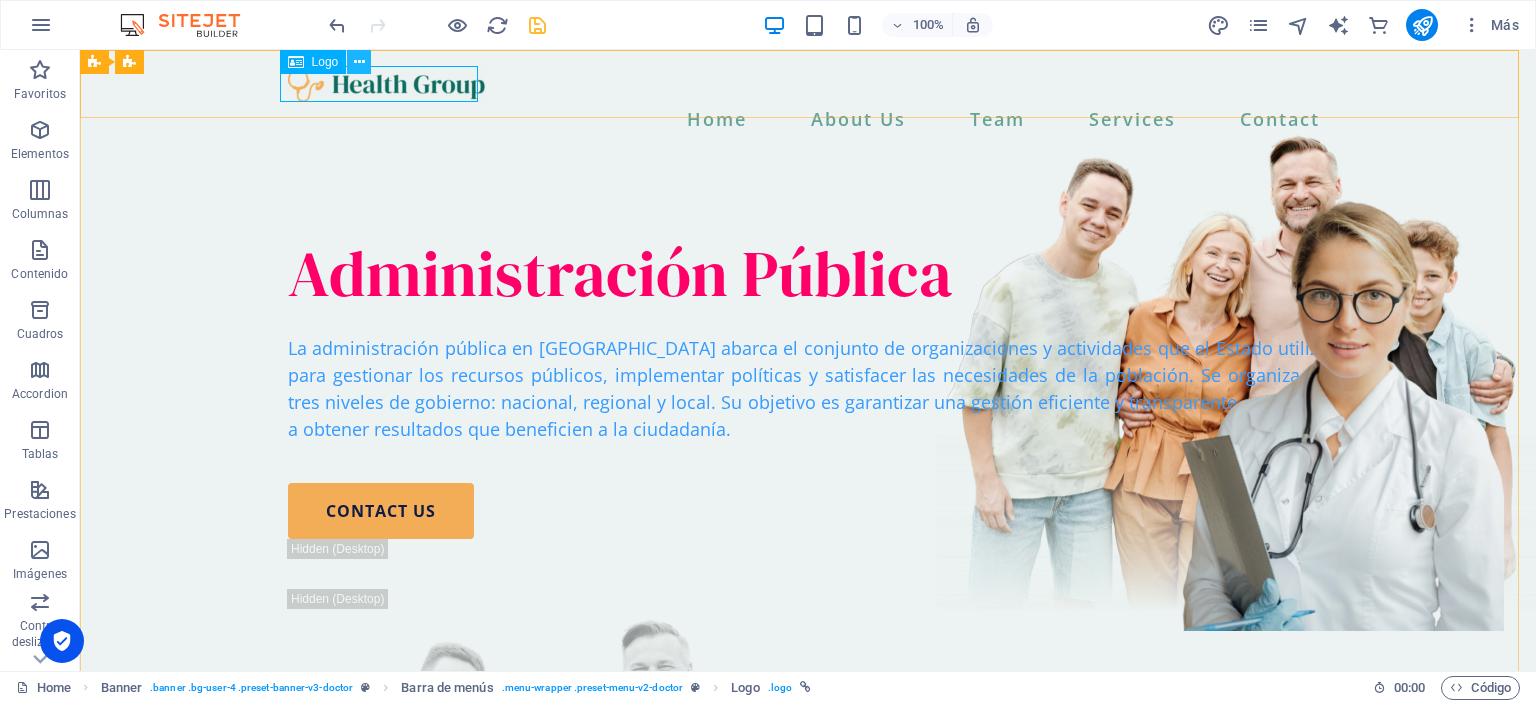 click at bounding box center (359, 62) 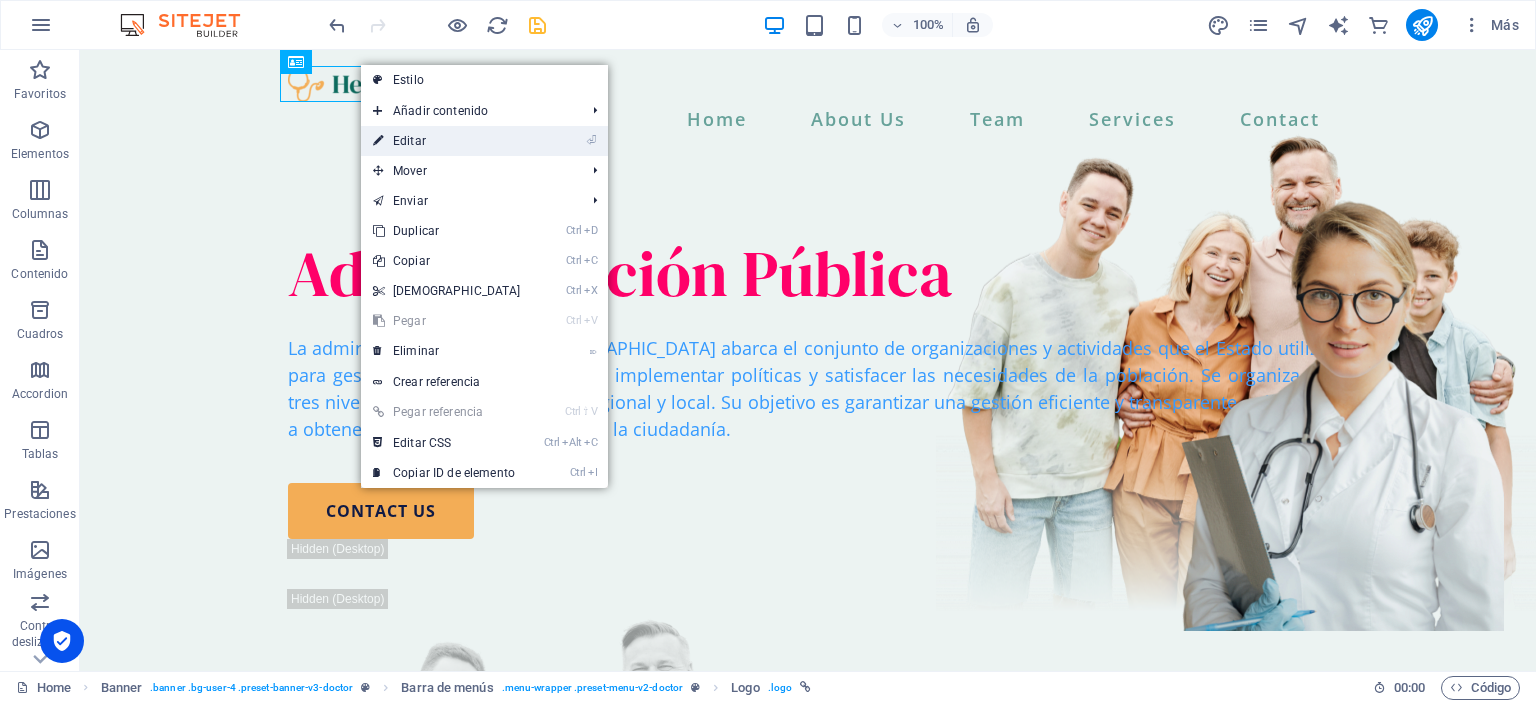 click on "⏎  Editar" at bounding box center (447, 141) 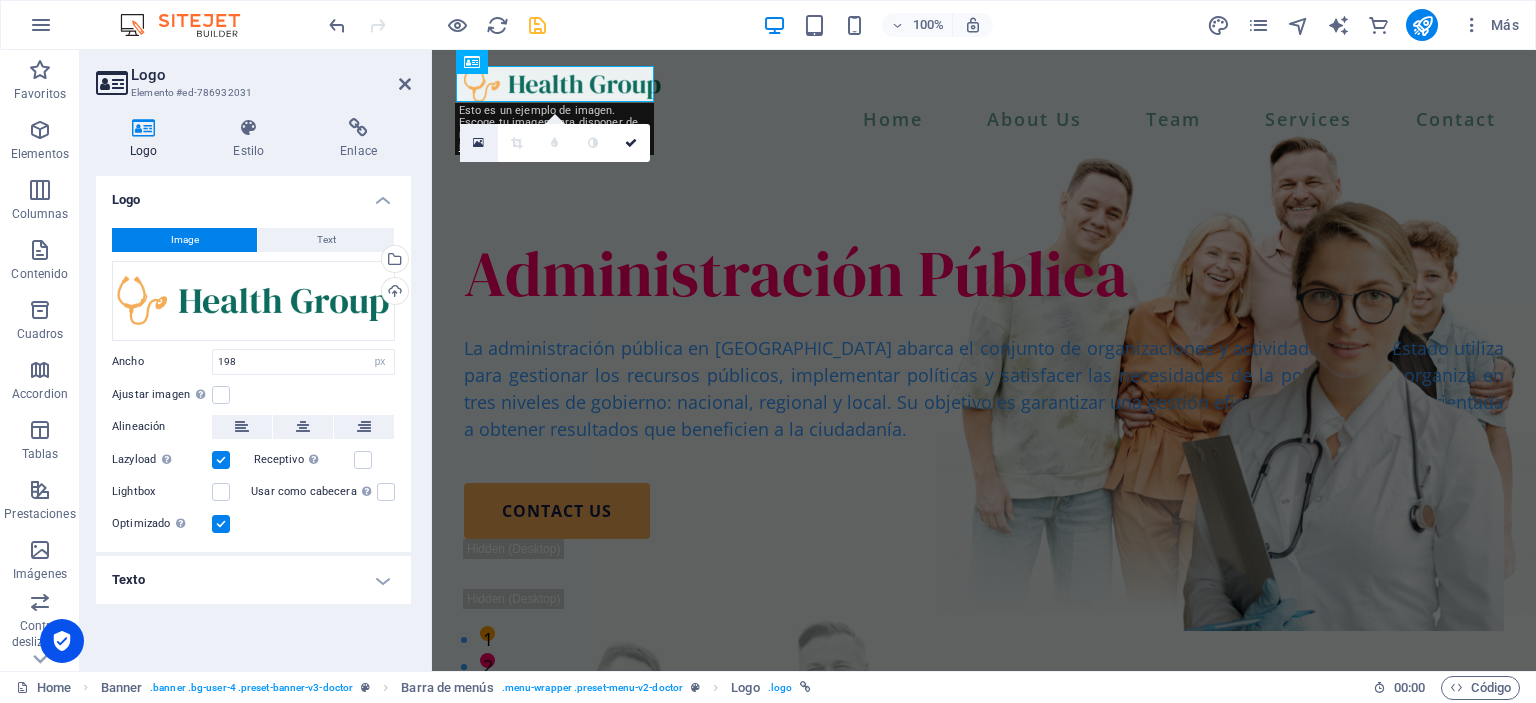 click at bounding box center (478, 143) 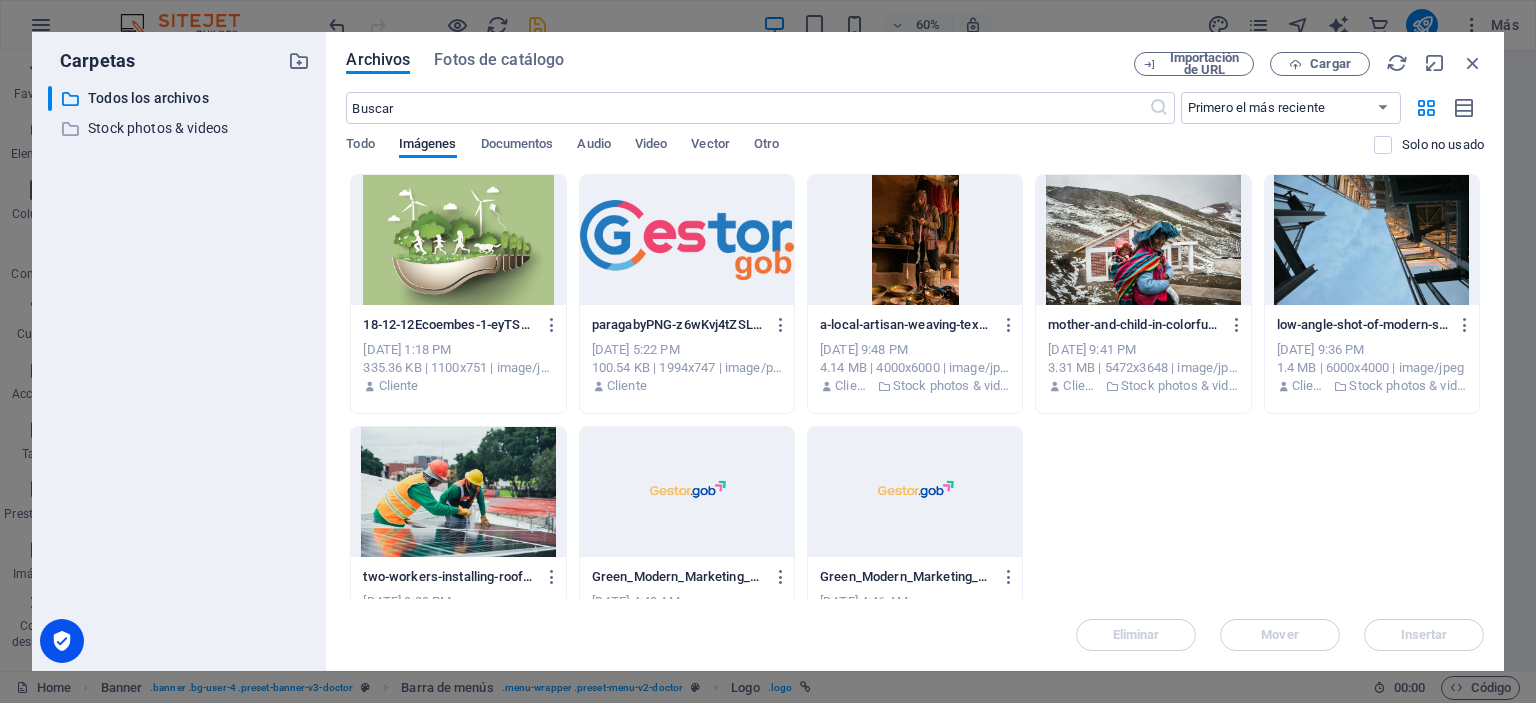 click at bounding box center (687, 240) 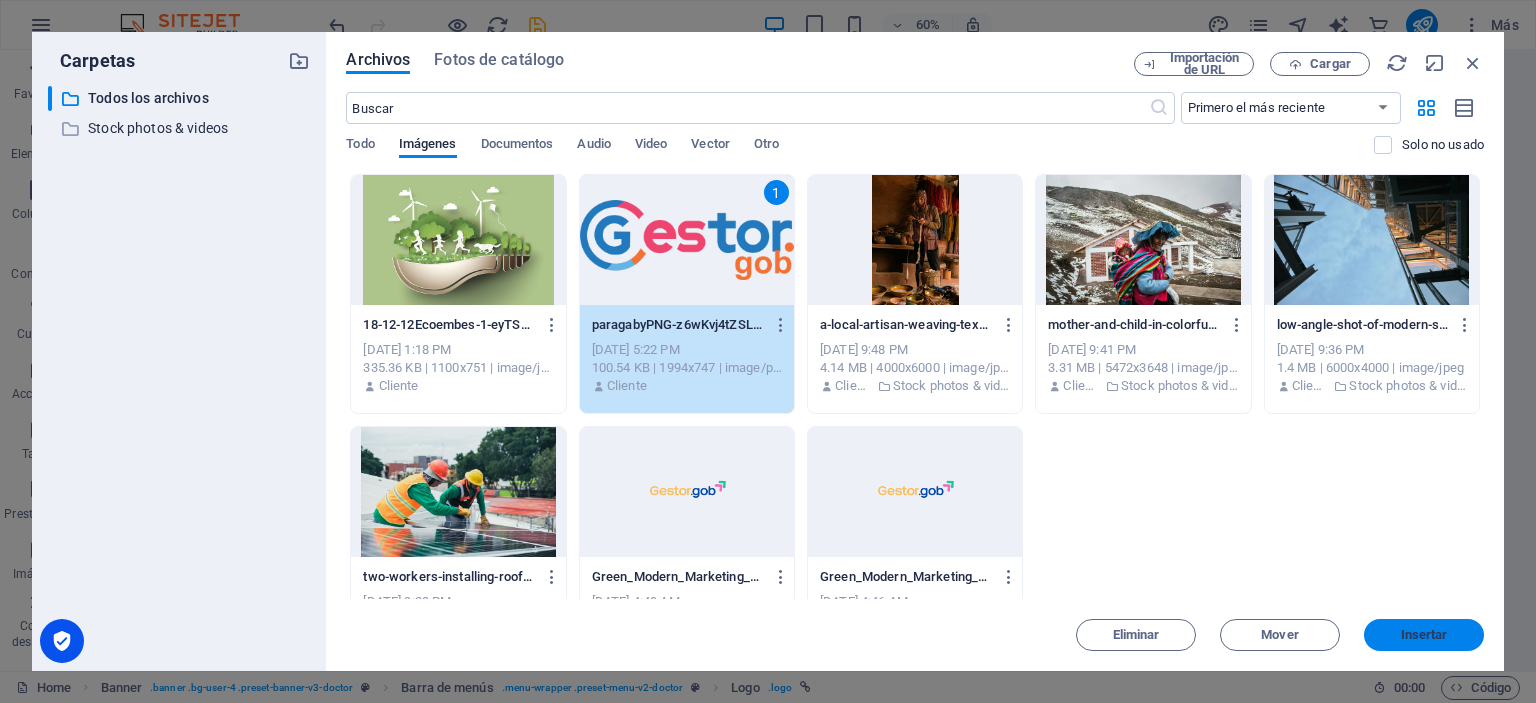 click on "Insertar" at bounding box center (1424, 635) 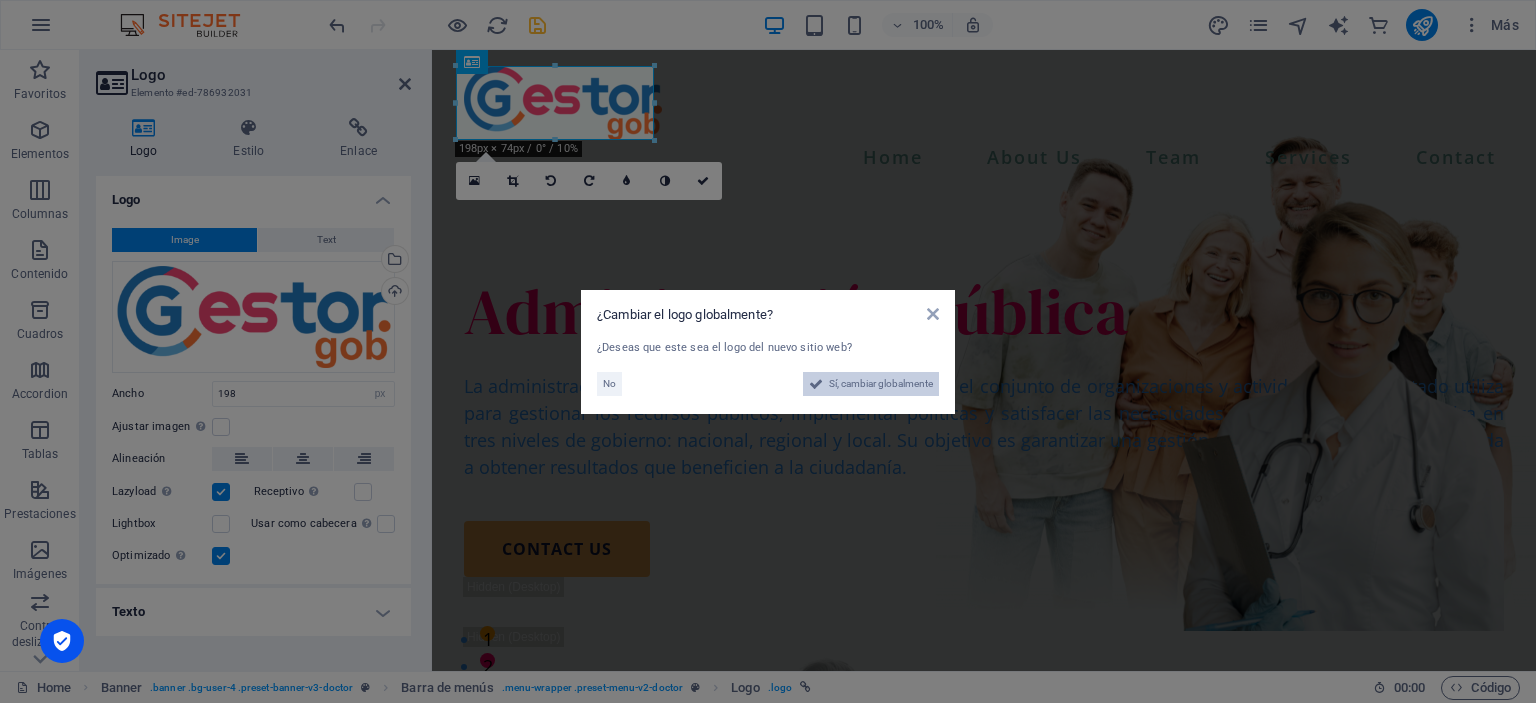 click on "Sí, cambiar globalmente" at bounding box center (881, 384) 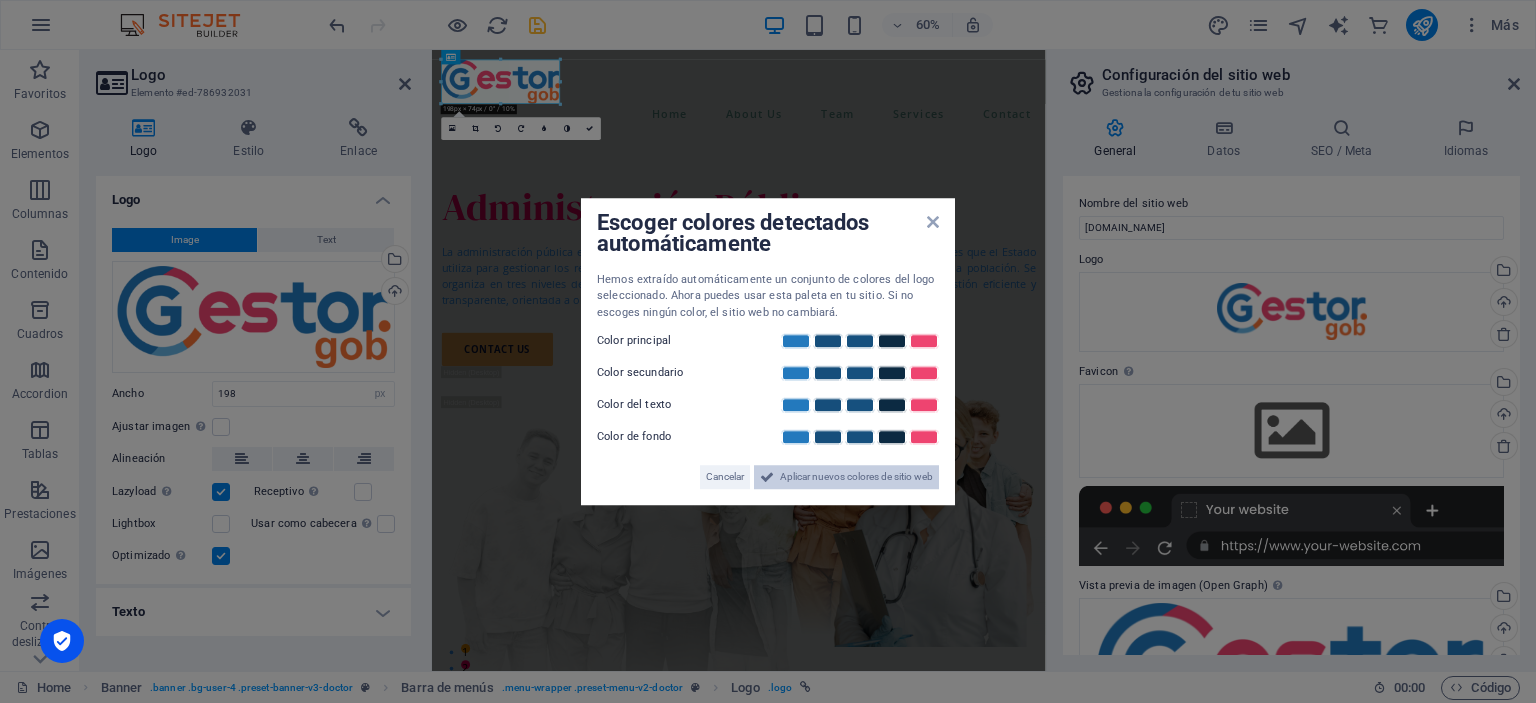 click on "Aplicar nuevos colores de sitio web" at bounding box center [856, 477] 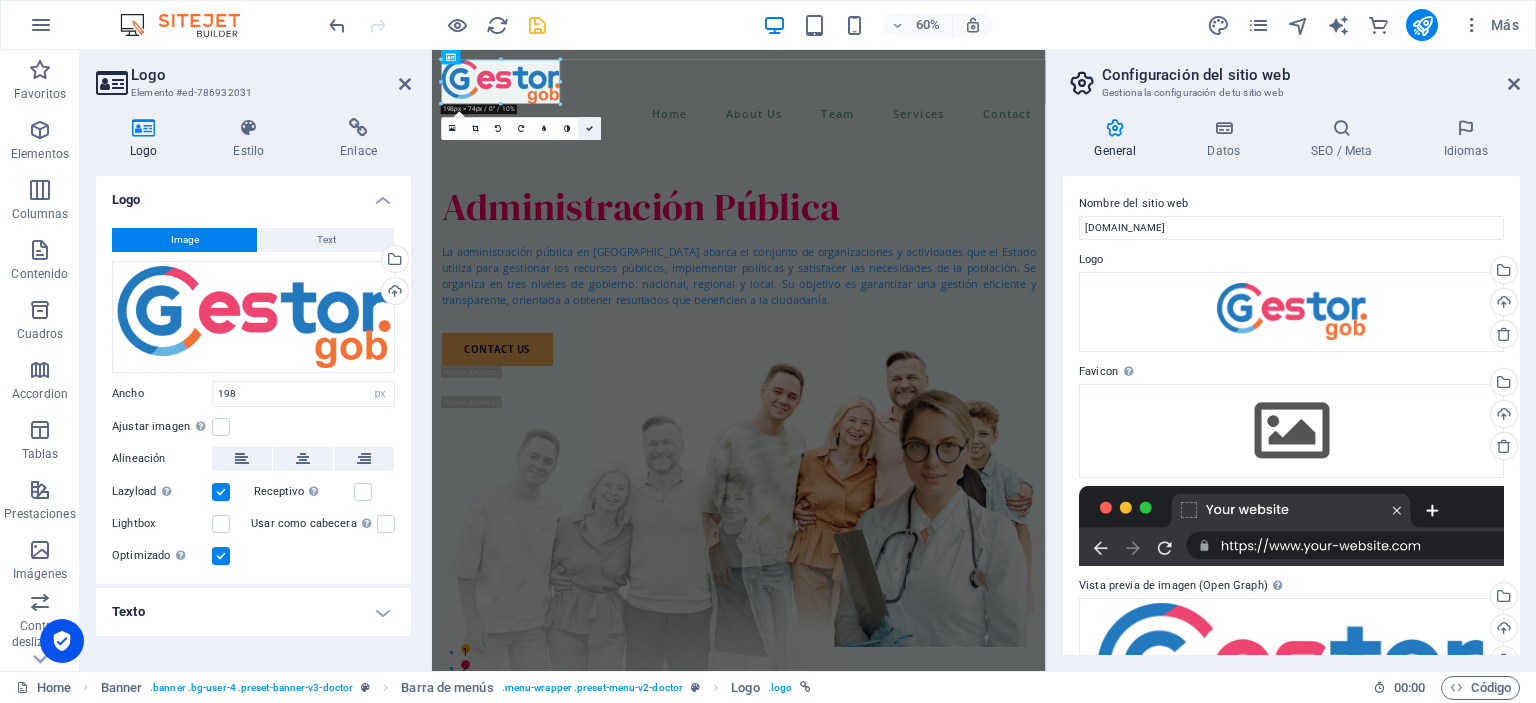 click at bounding box center [589, 128] 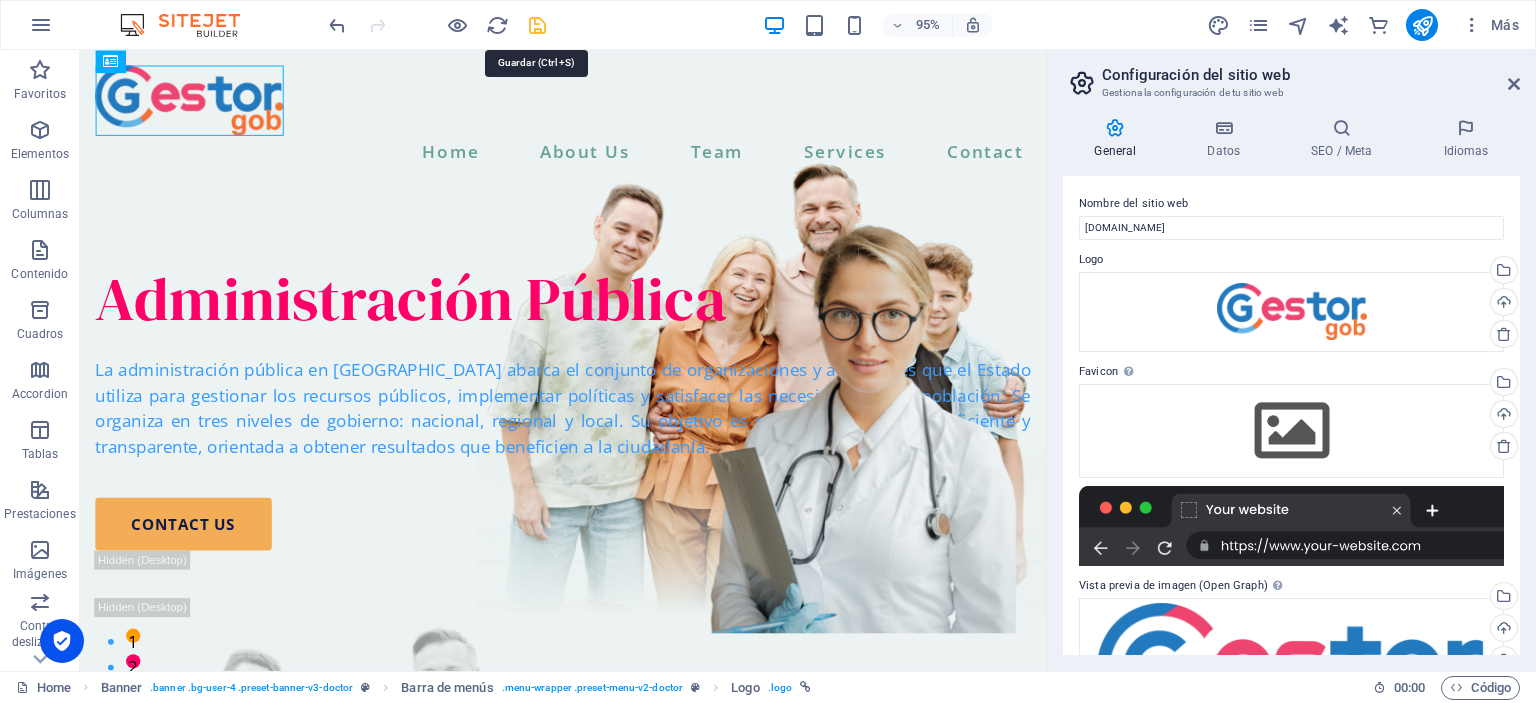 click at bounding box center [537, 25] 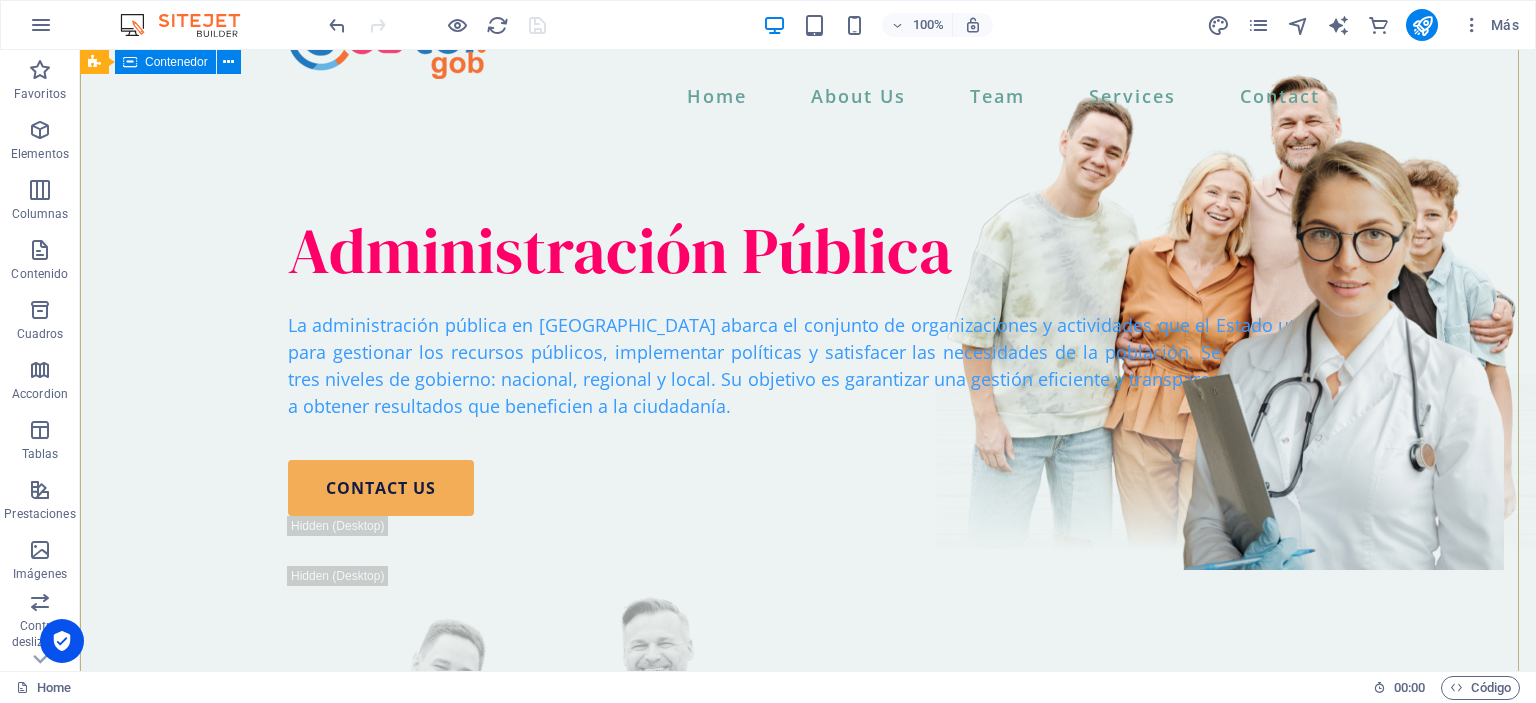 scroll, scrollTop: 0, scrollLeft: 0, axis: both 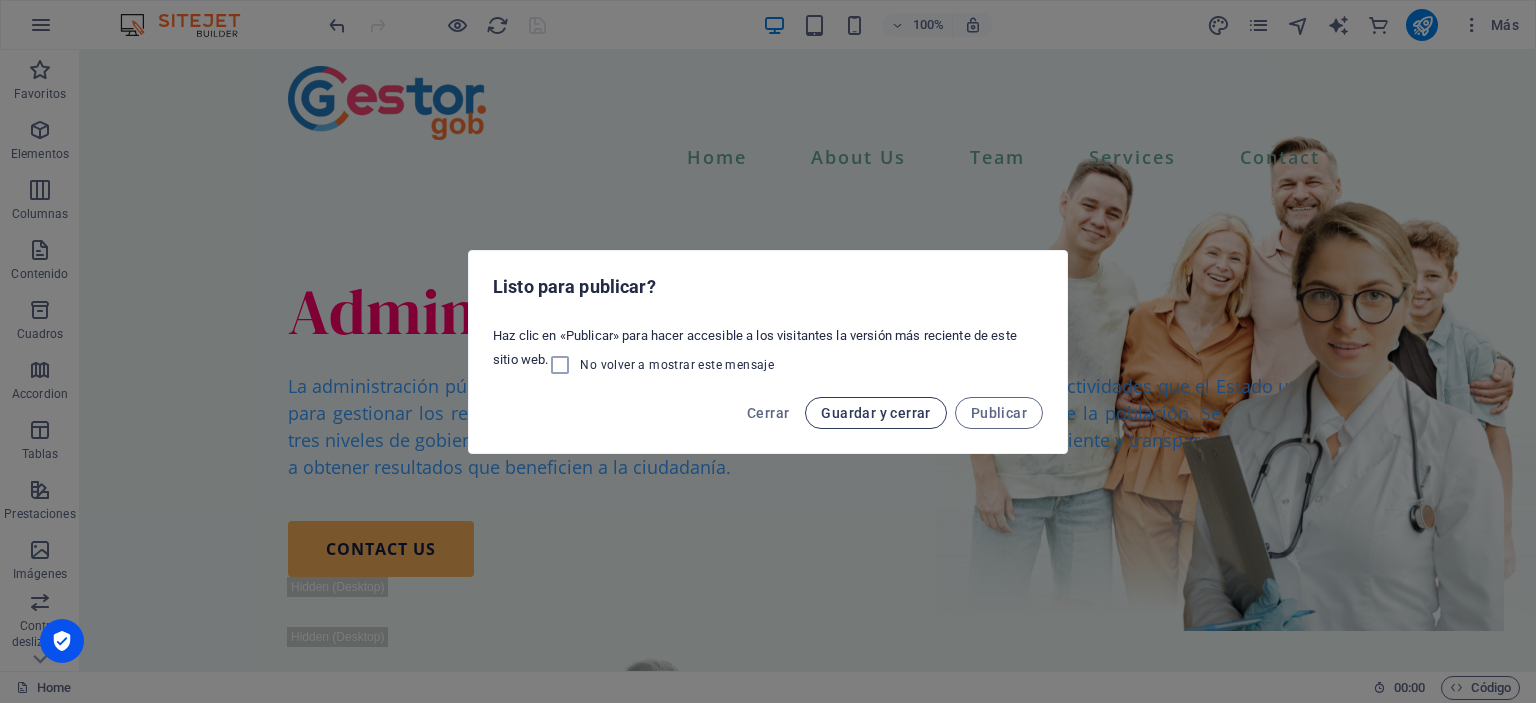 click on "Guardar y cerrar" at bounding box center [875, 413] 